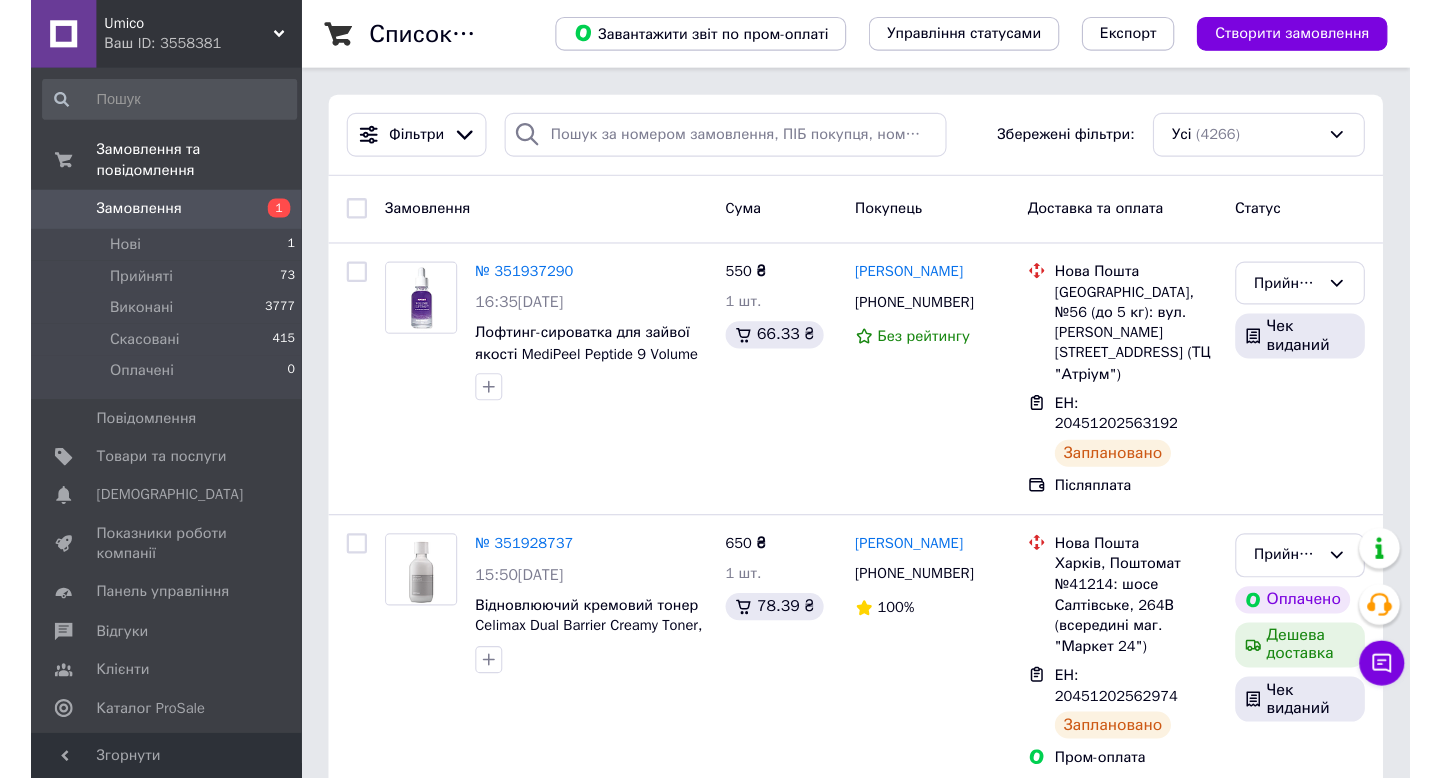 scroll, scrollTop: 0, scrollLeft: 0, axis: both 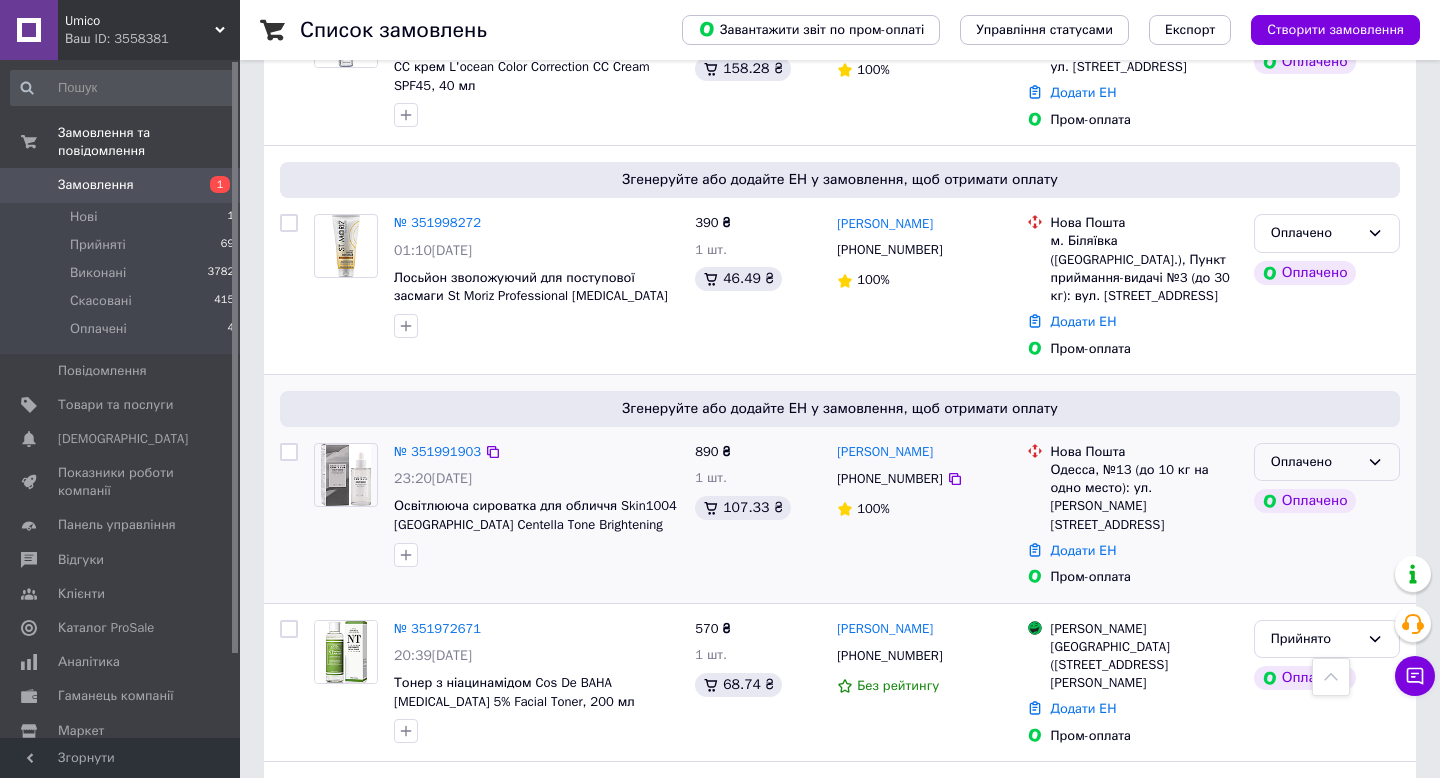 click on "Оплачено" at bounding box center (1327, 462) 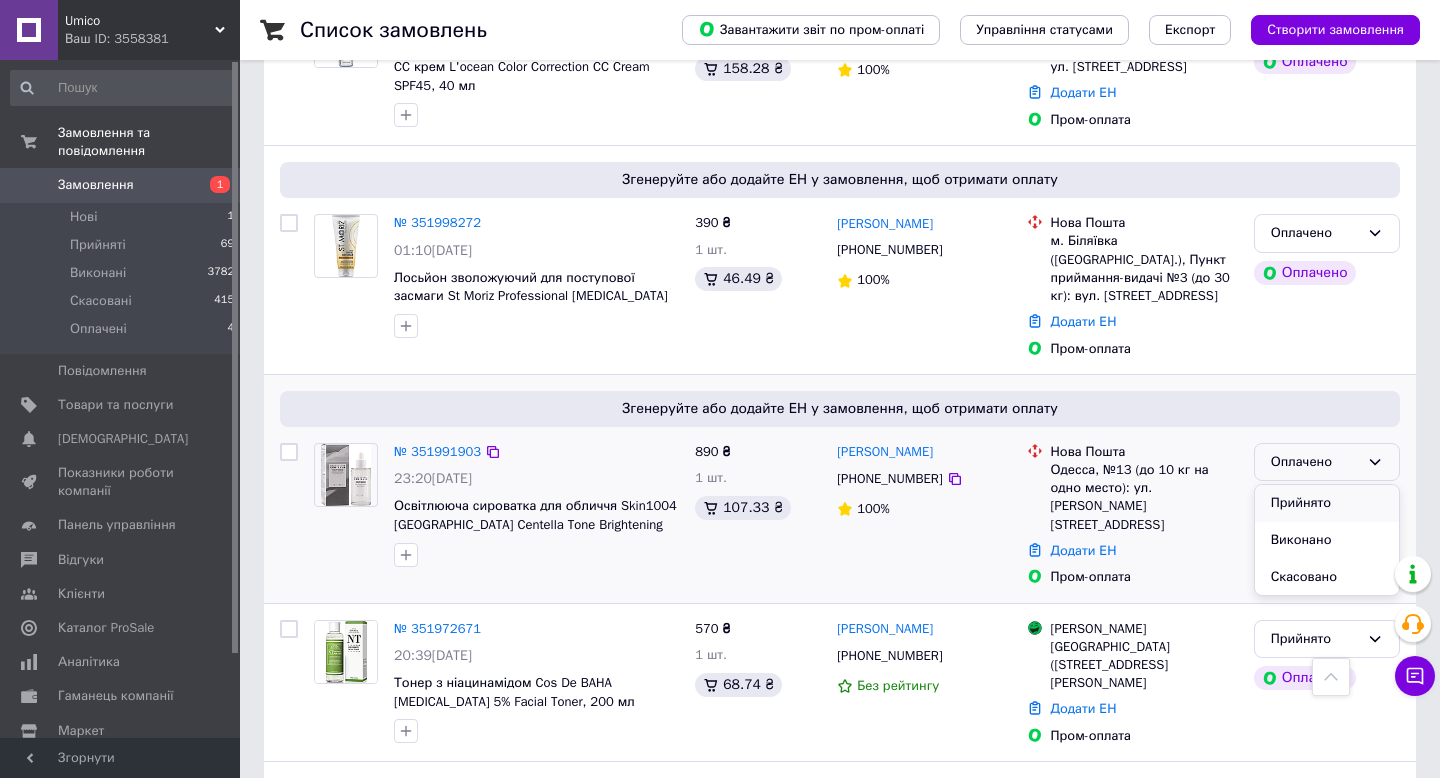 click on "Прийнято" at bounding box center [1327, 503] 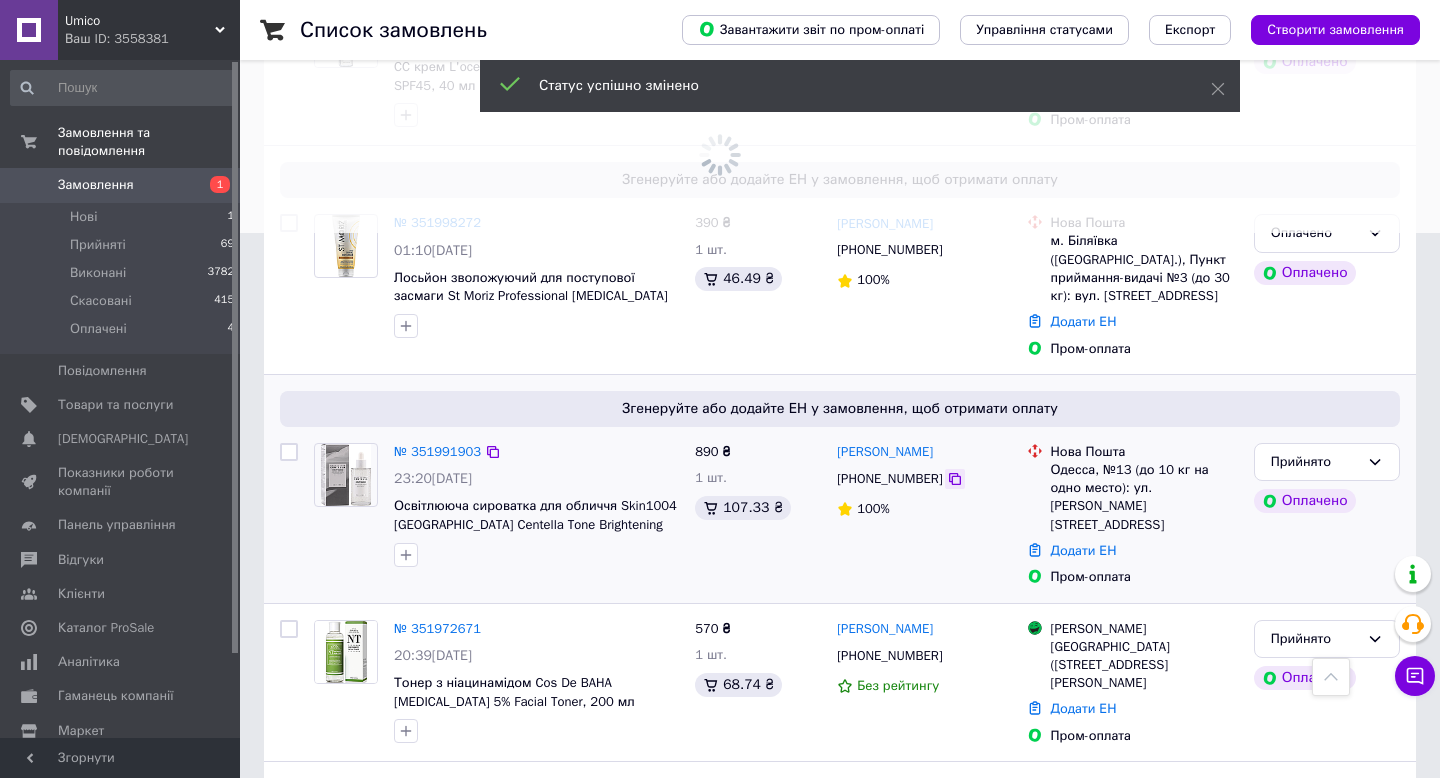 click 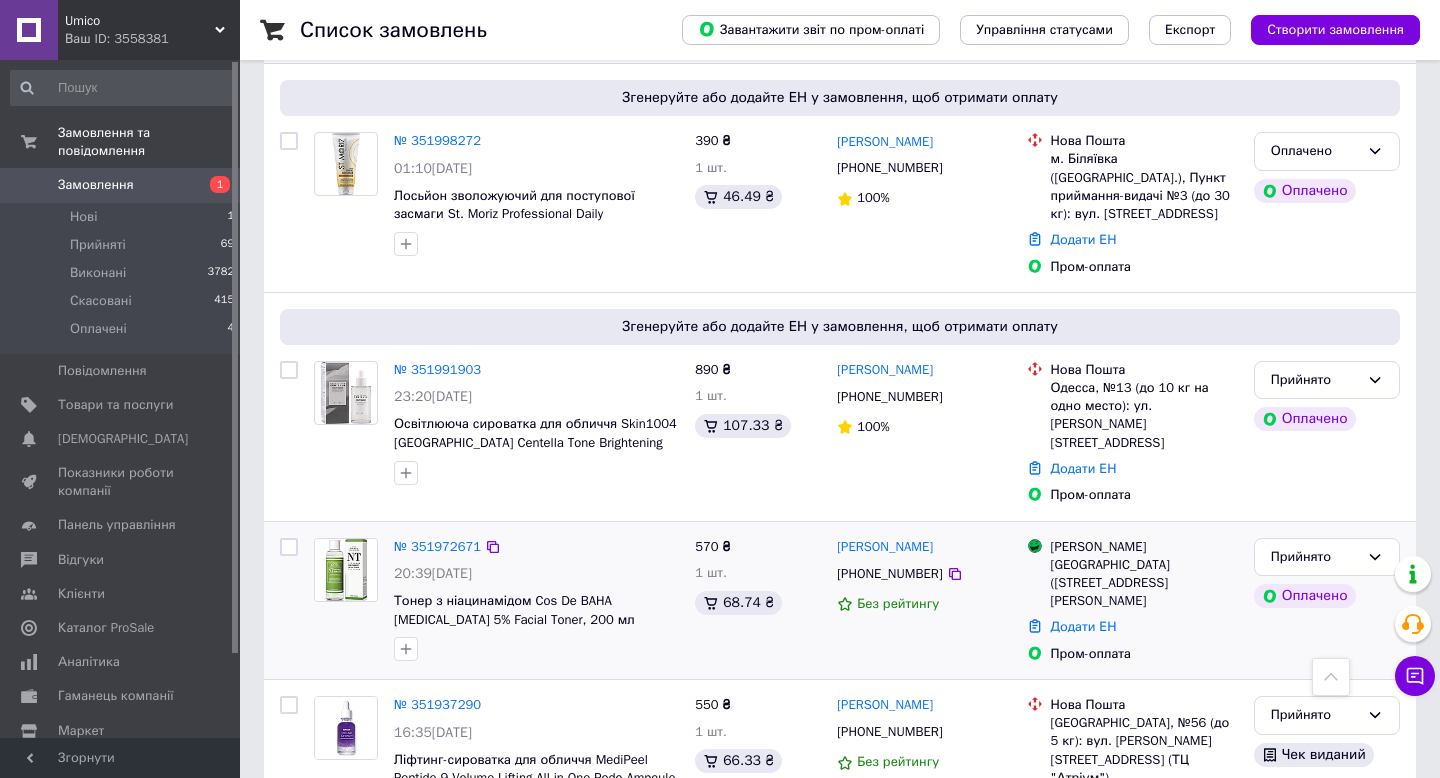 scroll, scrollTop: 592, scrollLeft: 0, axis: vertical 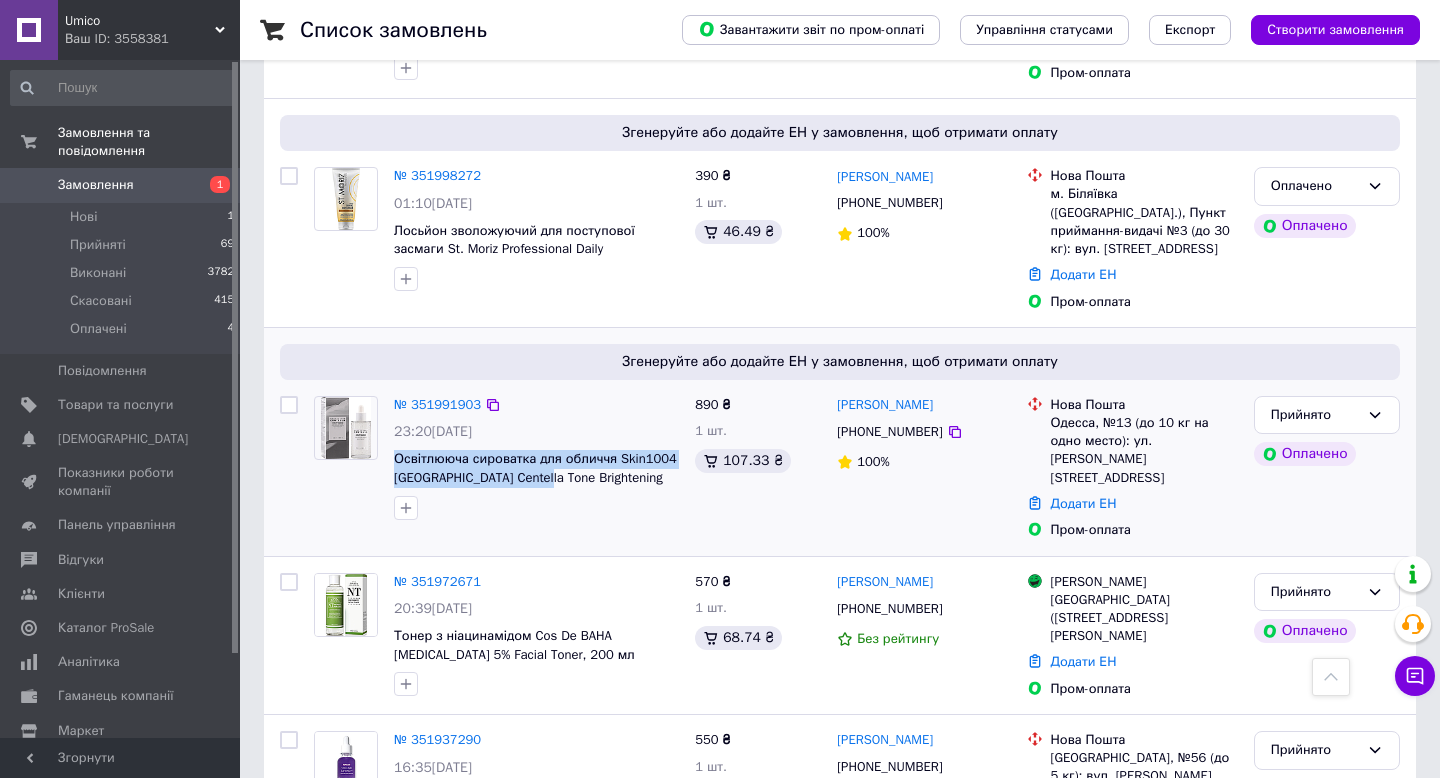 drag, startPoint x: 390, startPoint y: 400, endPoint x: 622, endPoint y: 426, distance: 233.45235 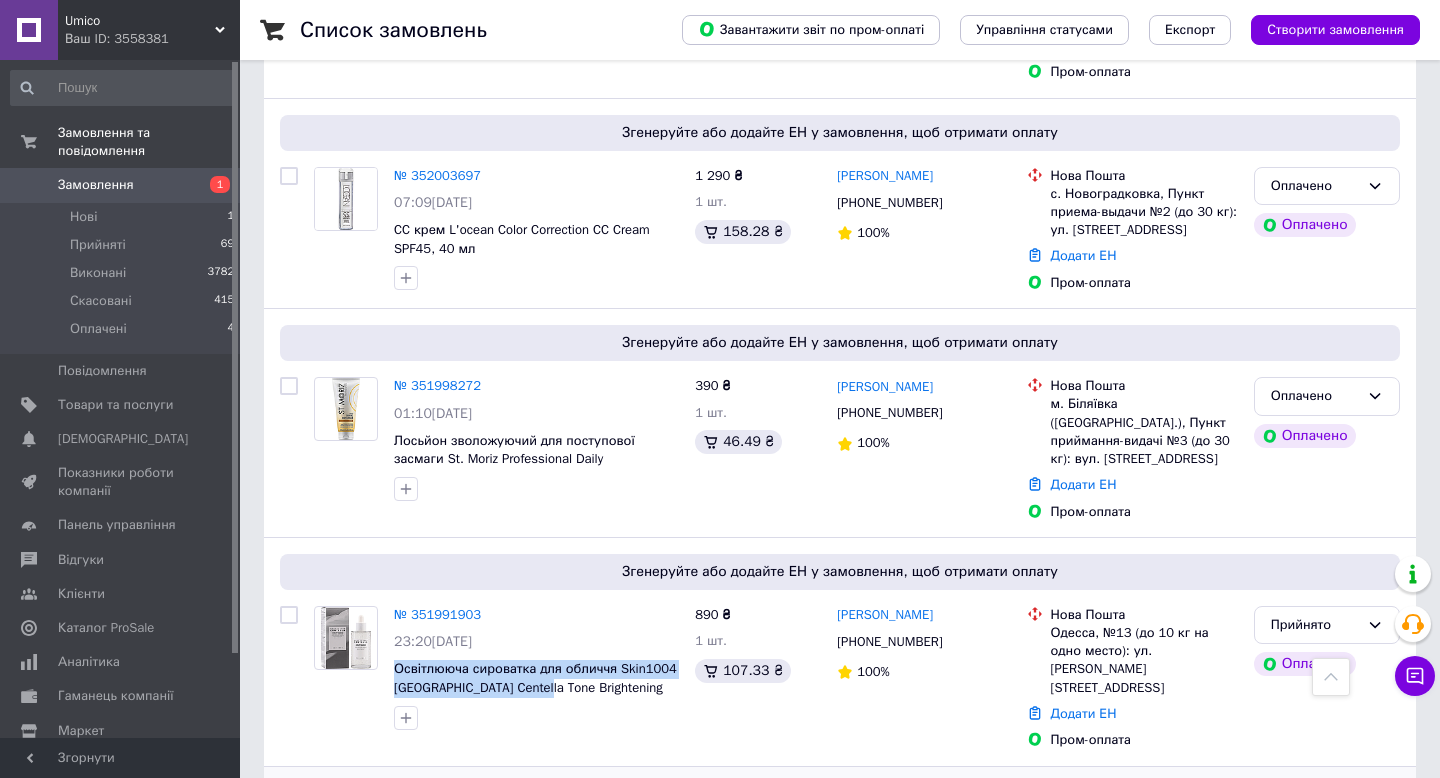 scroll, scrollTop: 363, scrollLeft: 0, axis: vertical 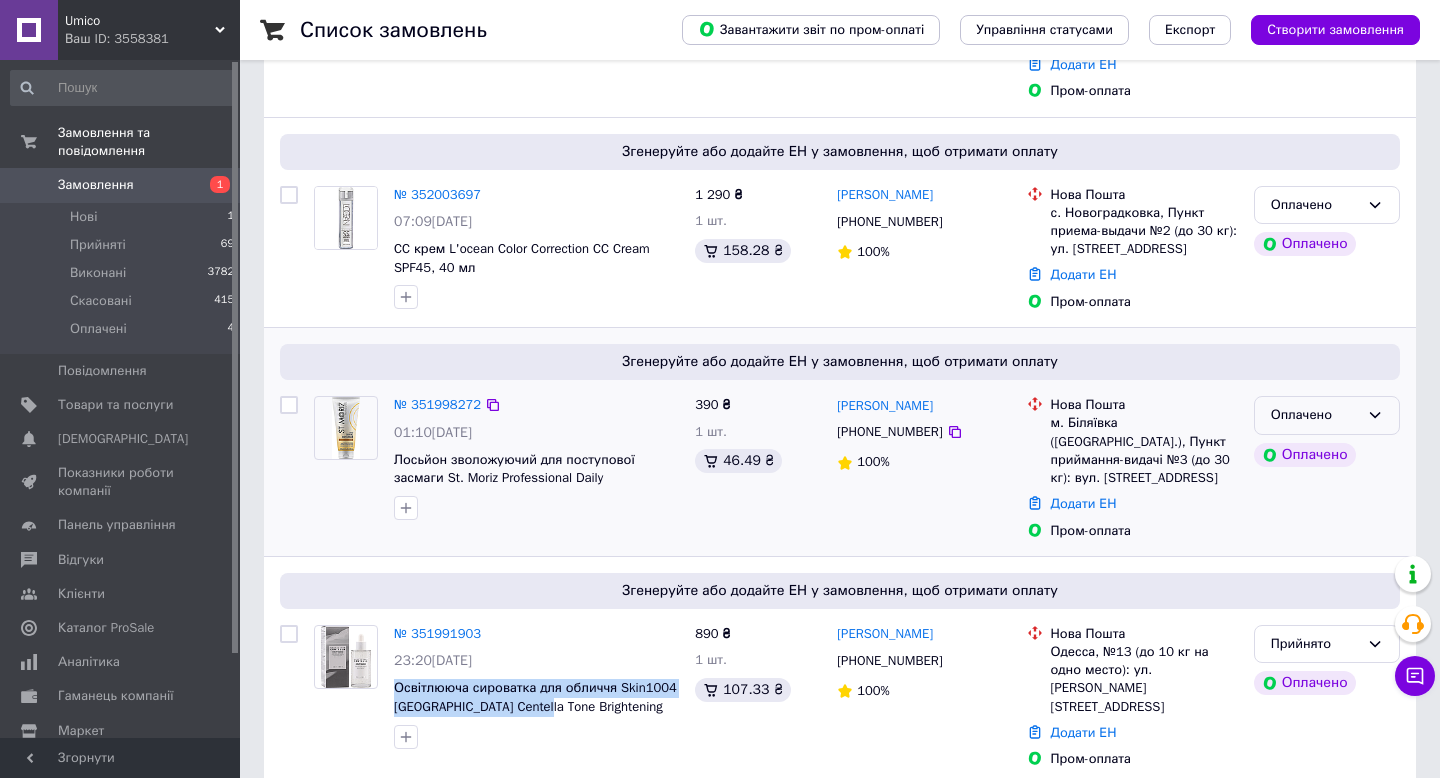 click on "Оплачено" at bounding box center (1315, 415) 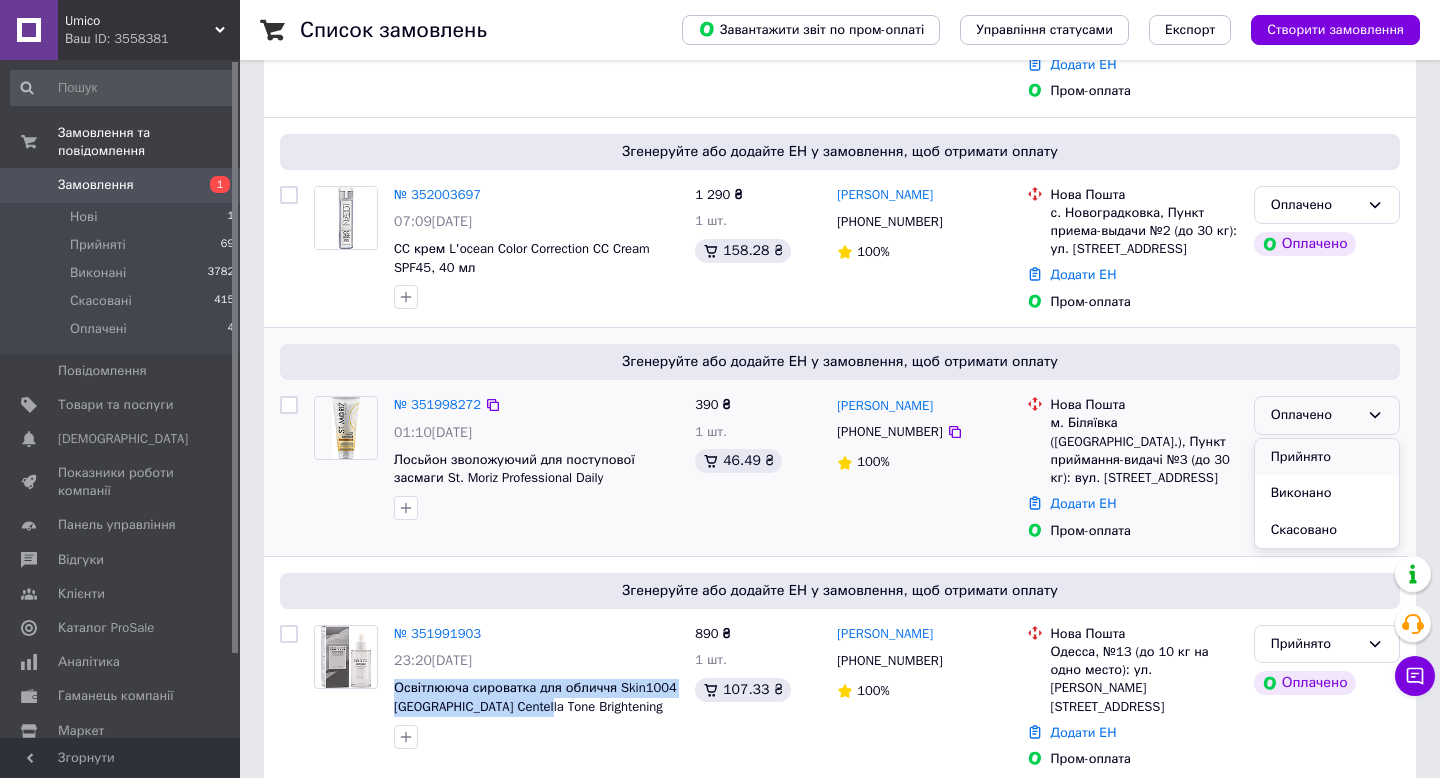 click on "Прийнято" at bounding box center (1327, 457) 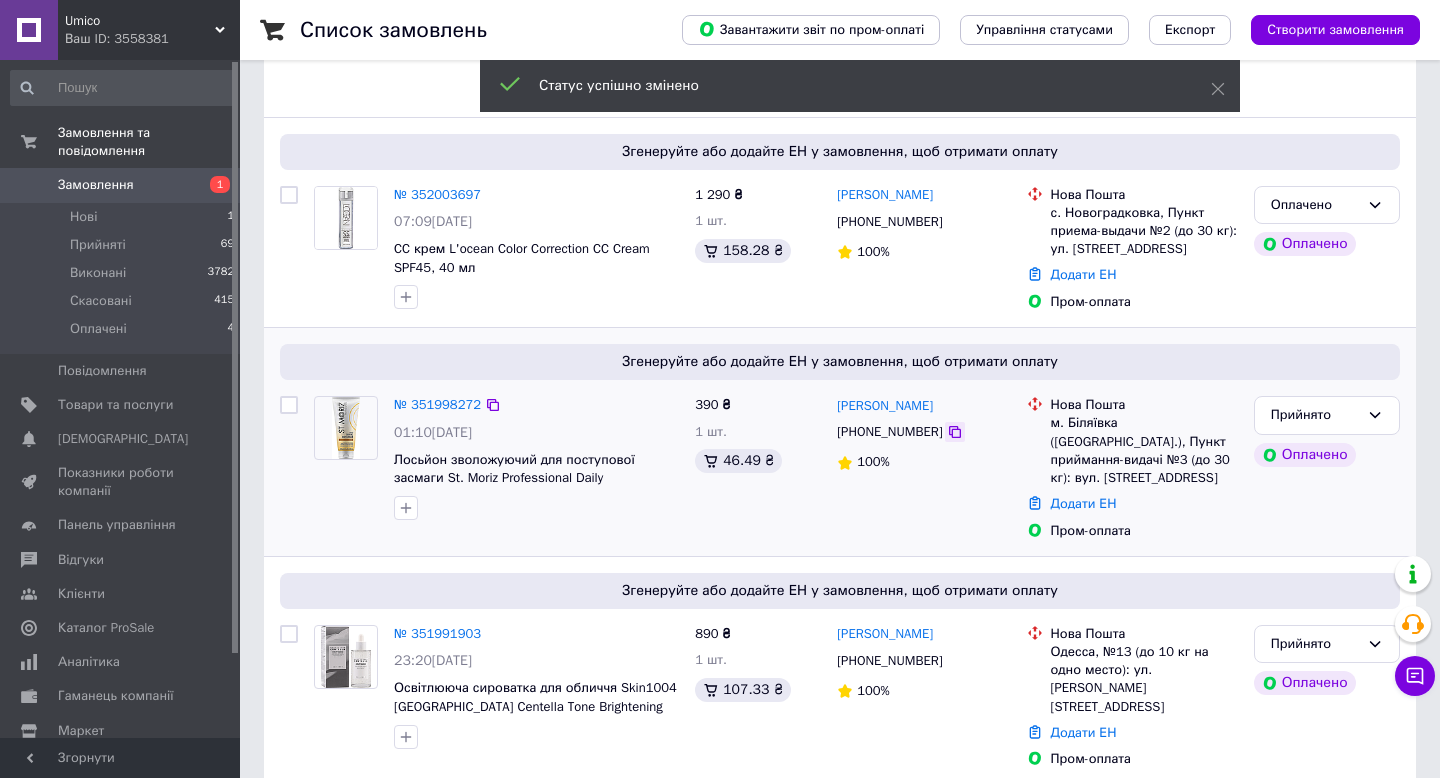 click 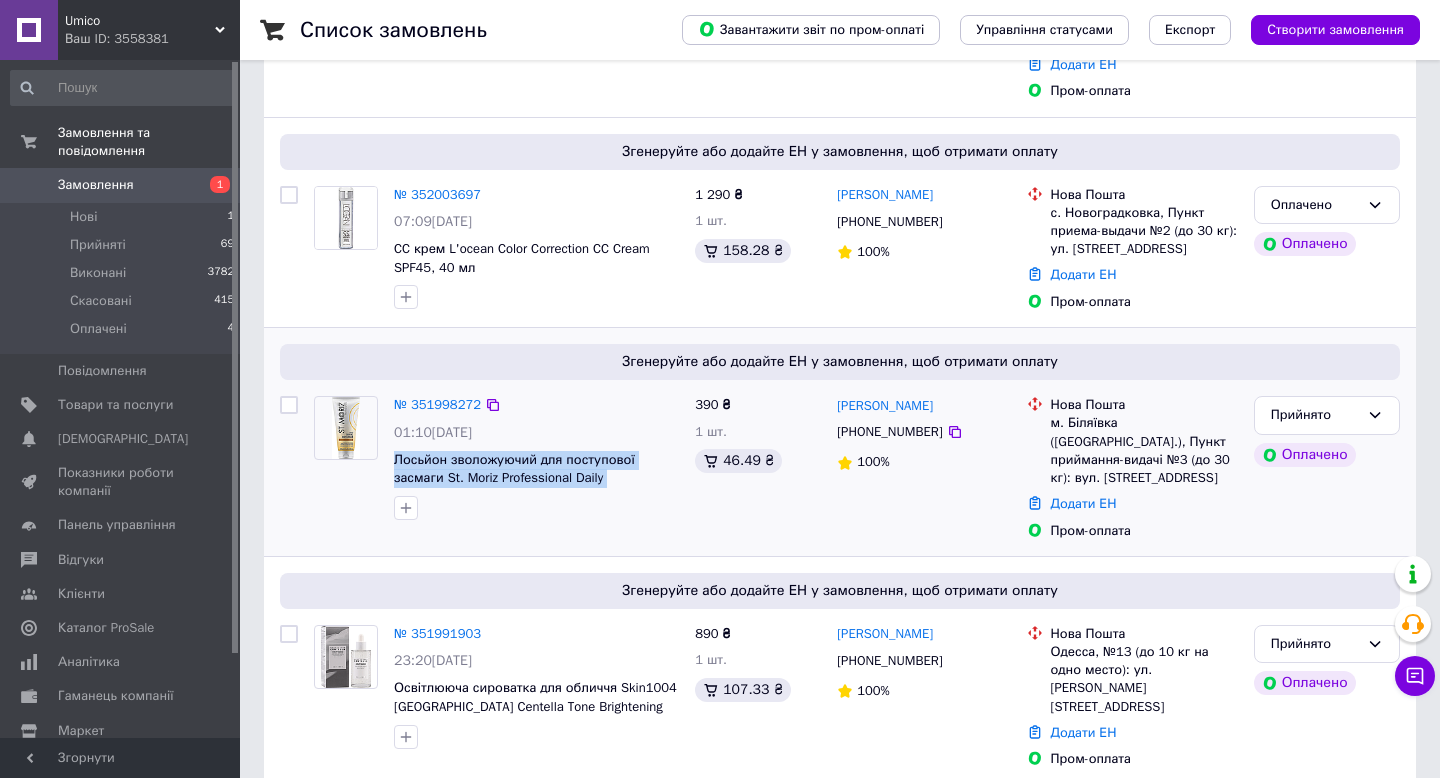 drag, startPoint x: 392, startPoint y: 415, endPoint x: 678, endPoint y: 446, distance: 287.67517 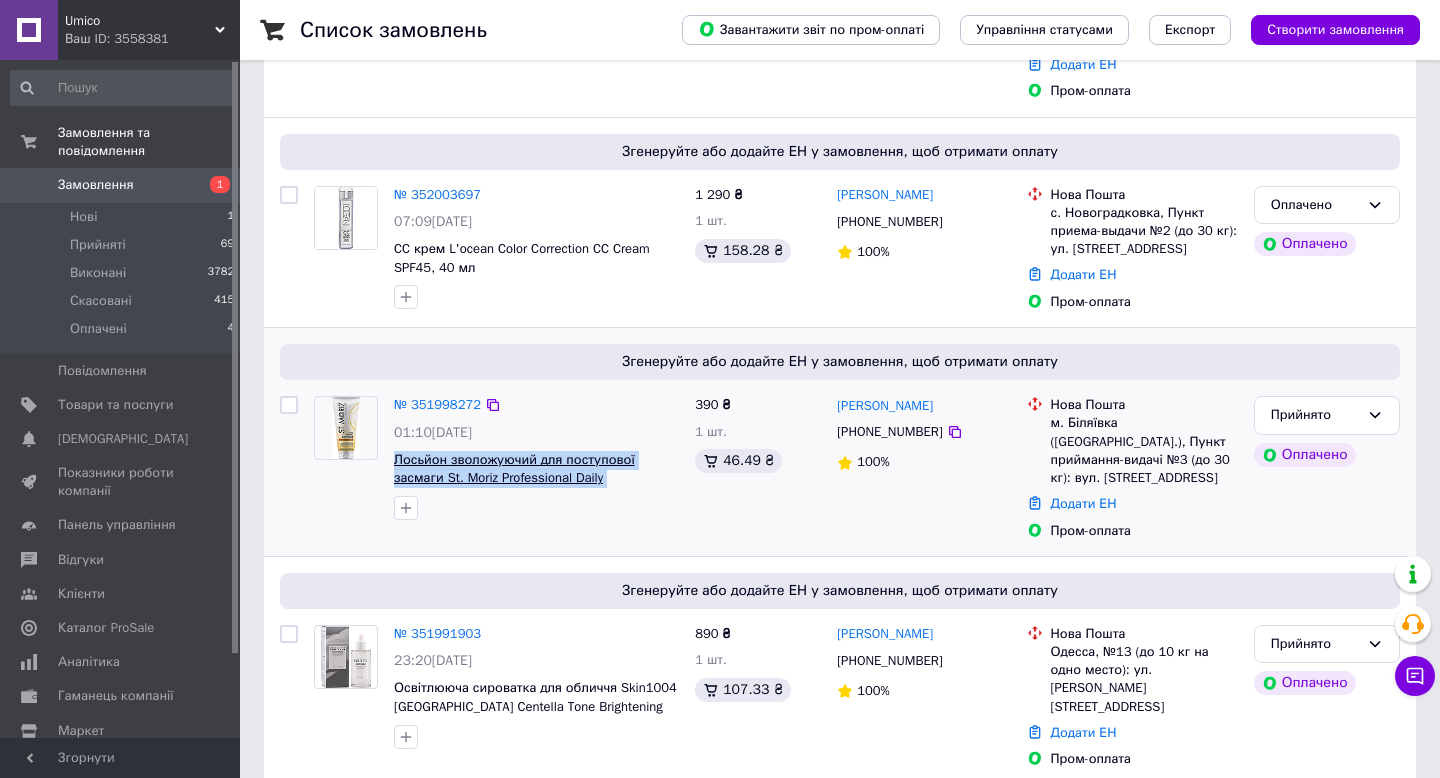 copy on "Лосьйон зволожуючий для поступової засмаги St. Moriz Professional Daily Tanning" 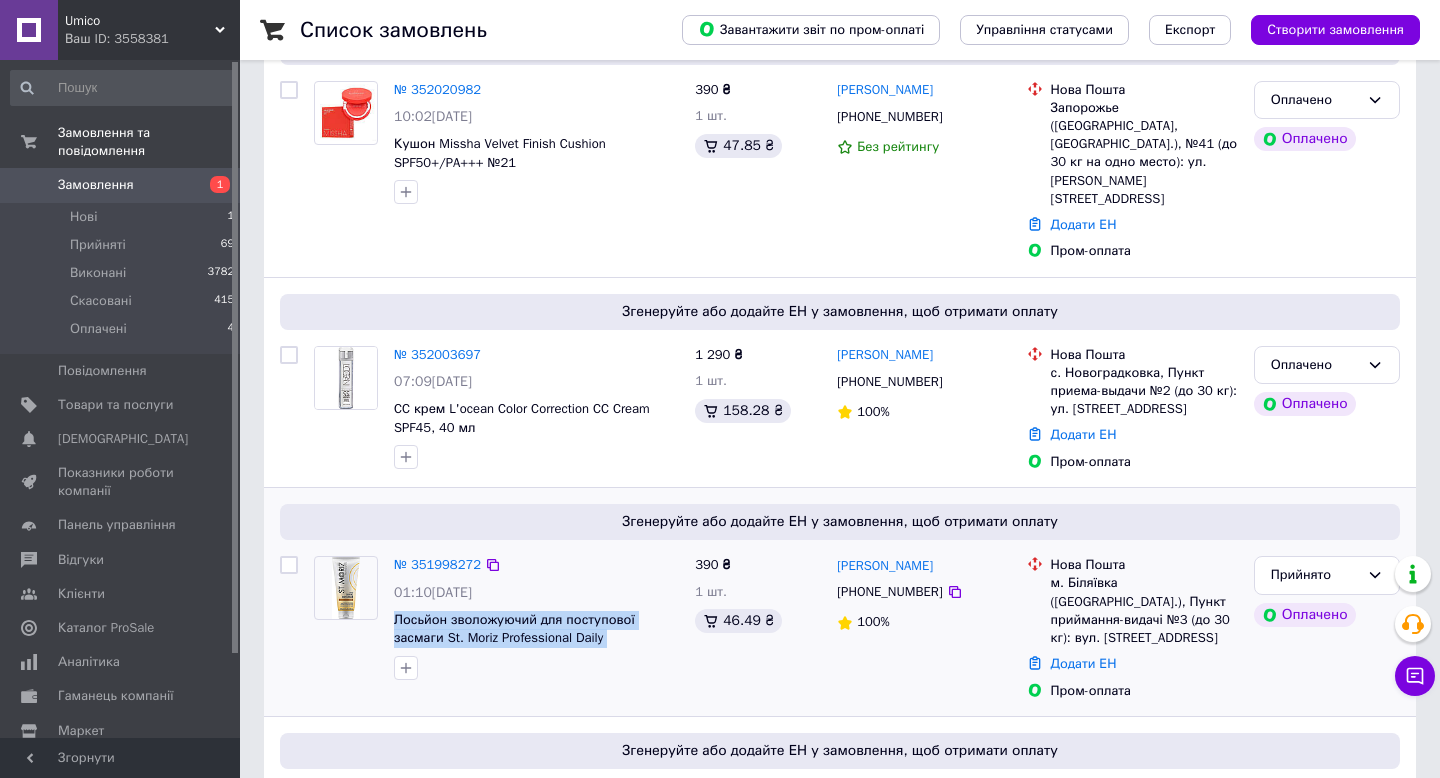 scroll, scrollTop: 180, scrollLeft: 0, axis: vertical 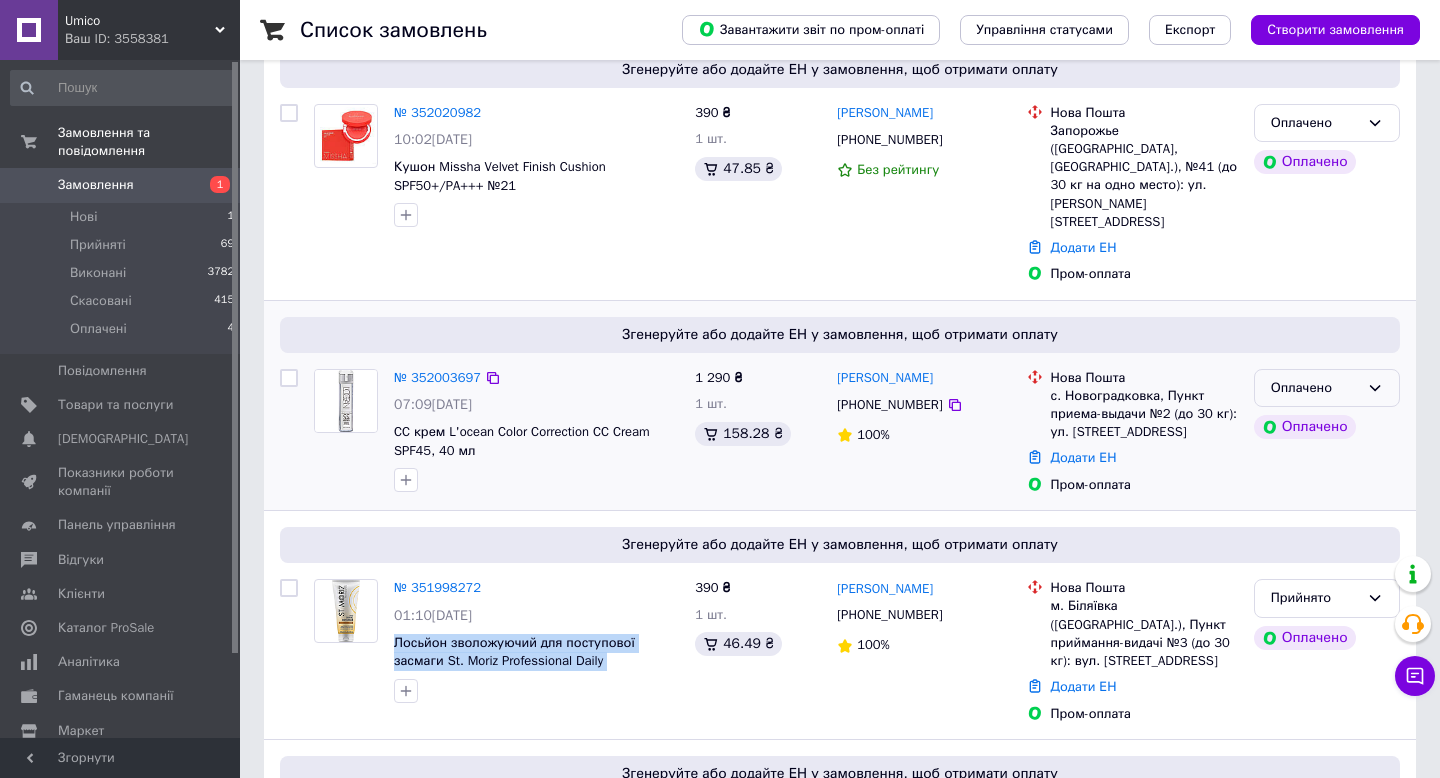 click on "Оплачено" at bounding box center [1315, 388] 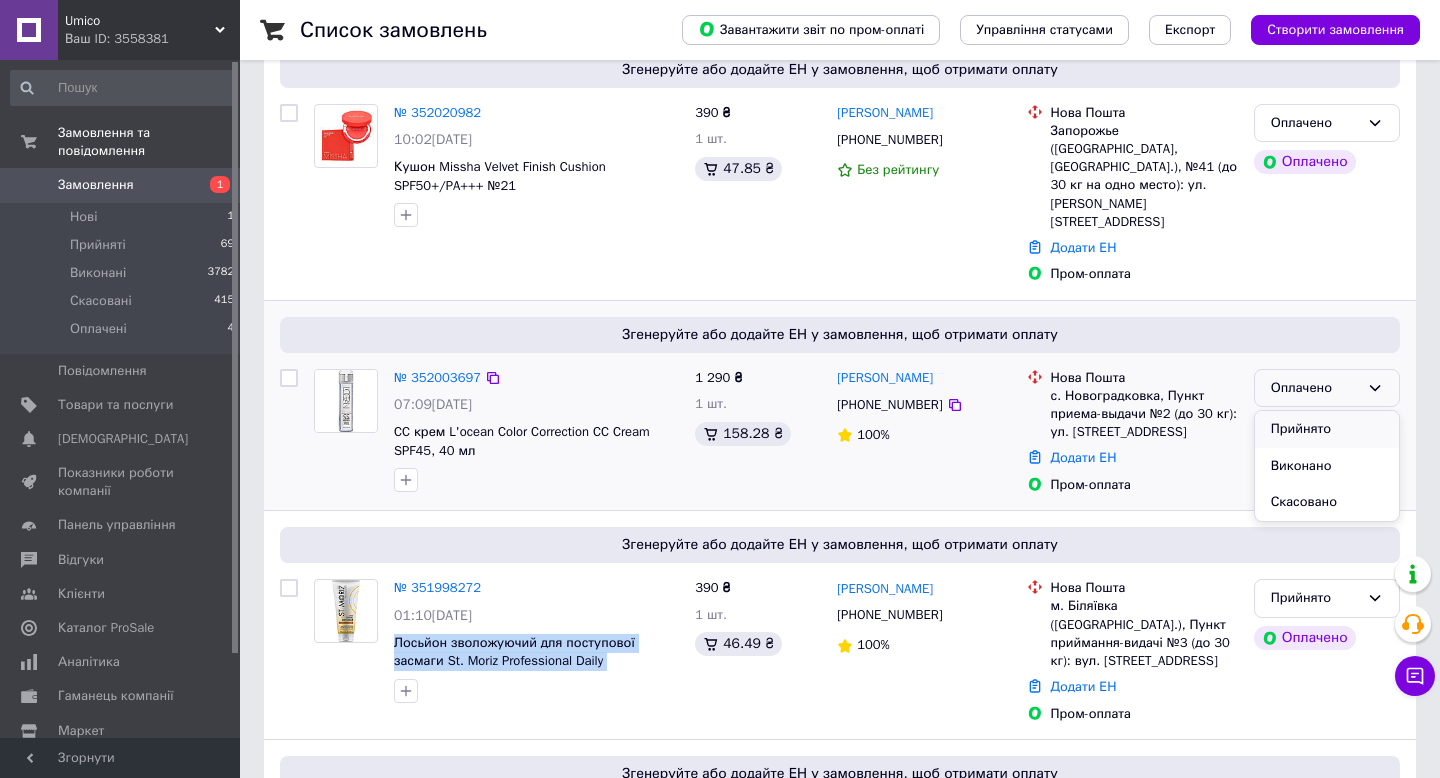 click on "Прийнято" at bounding box center (1327, 429) 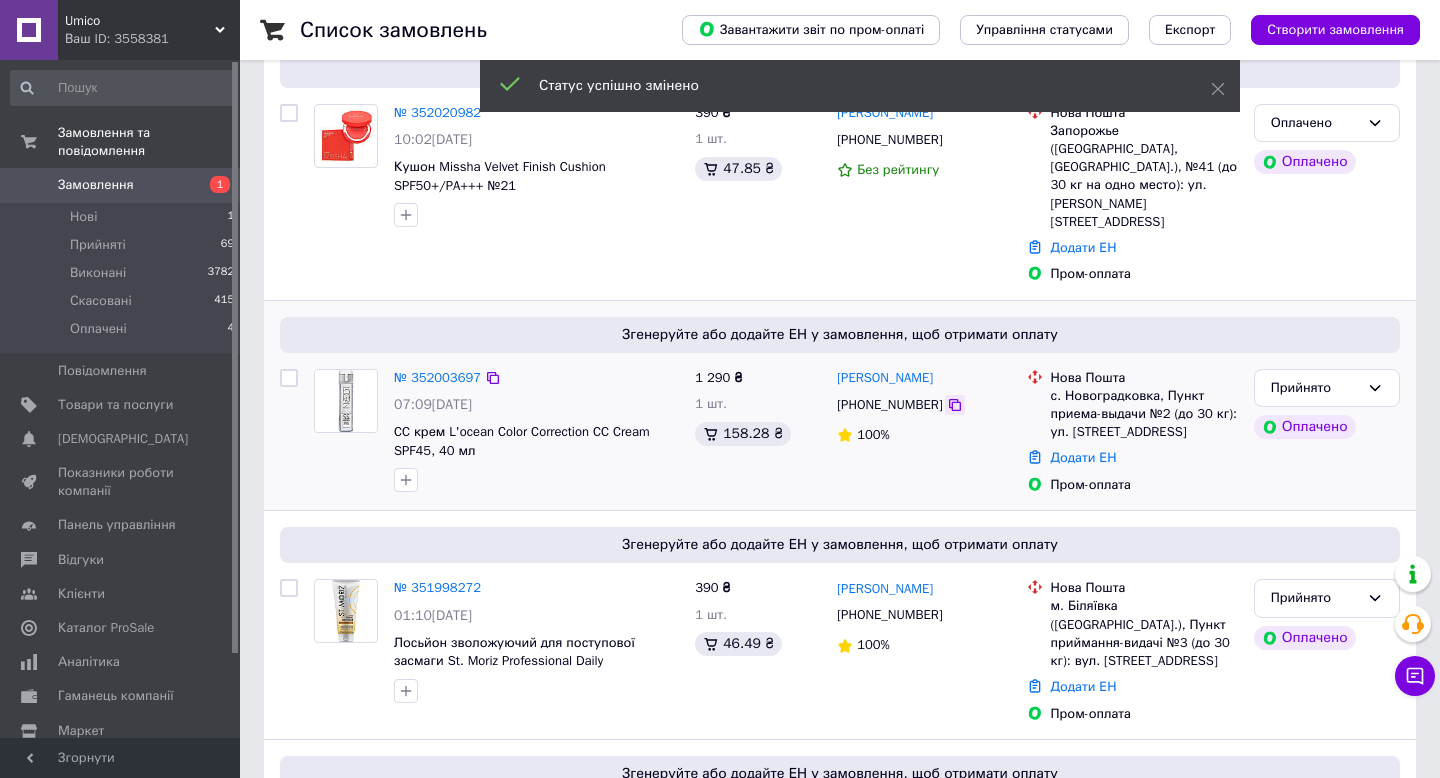 click 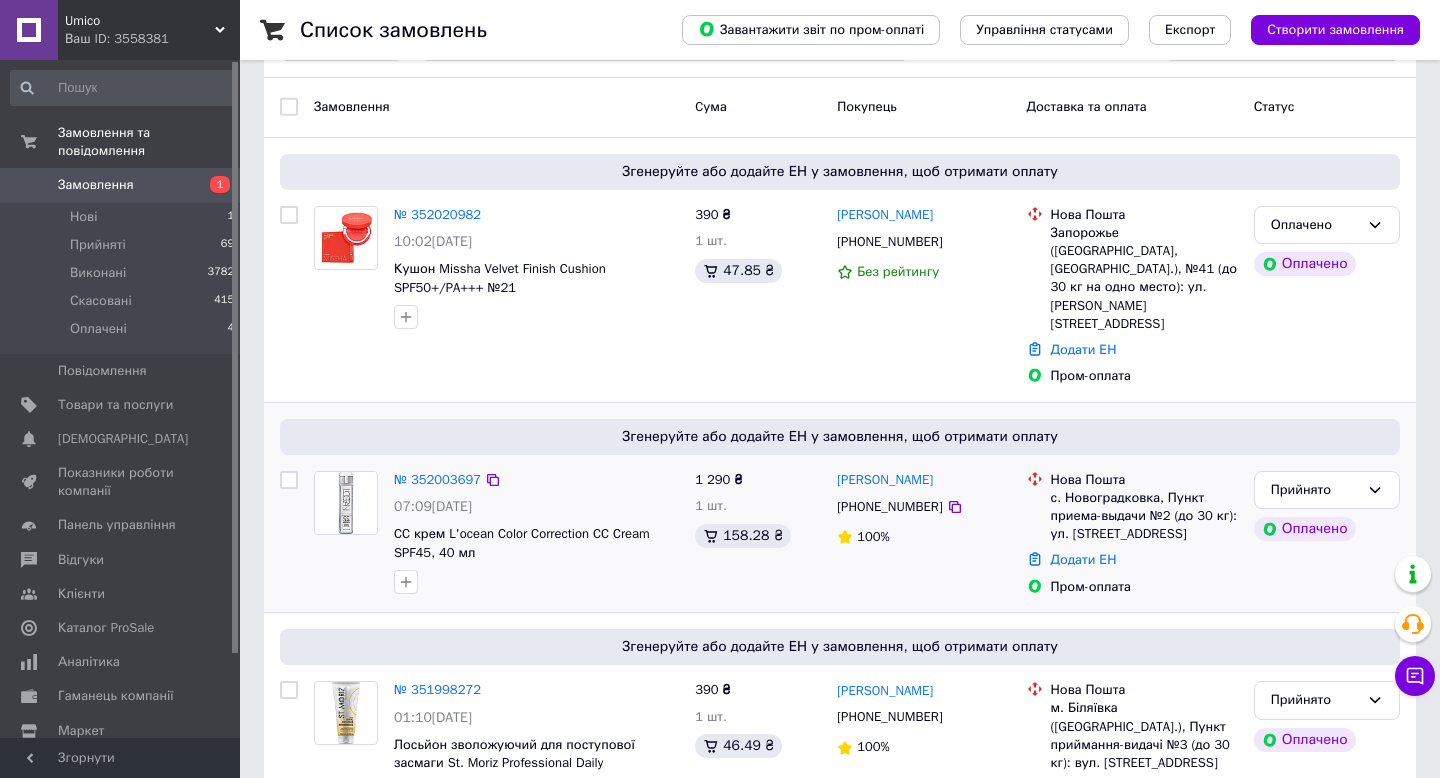 scroll, scrollTop: 0, scrollLeft: 0, axis: both 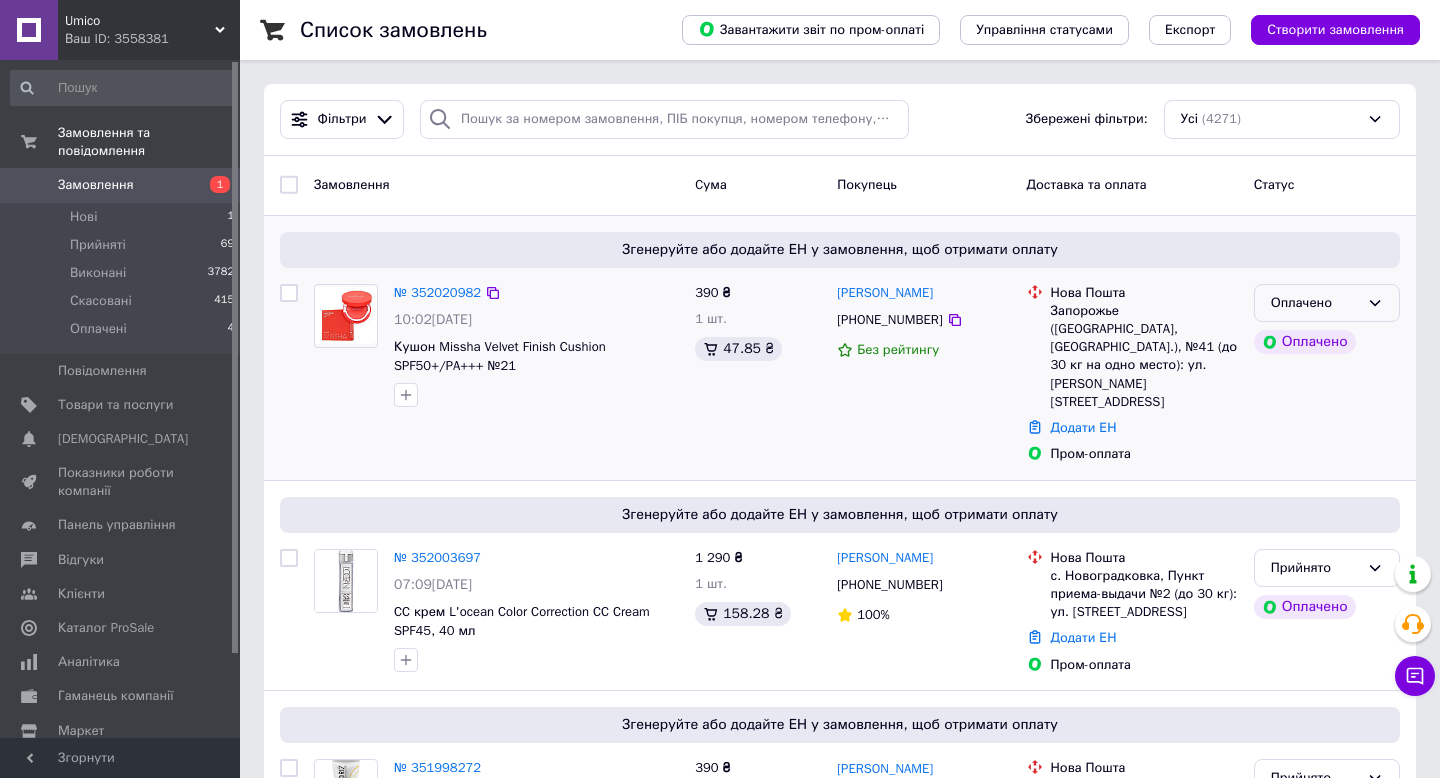 click on "Оплачено" at bounding box center [1315, 303] 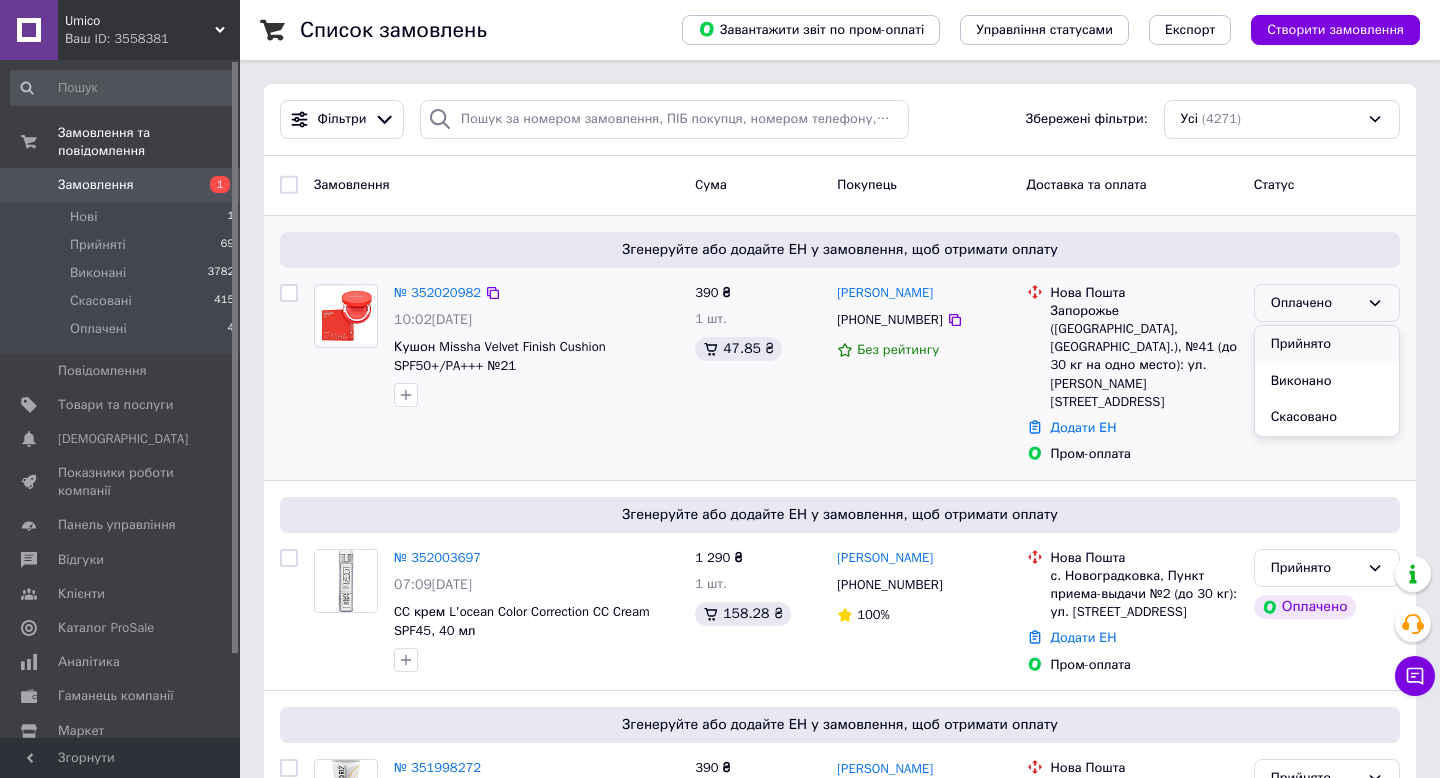 click on "Прийнято" at bounding box center [1327, 344] 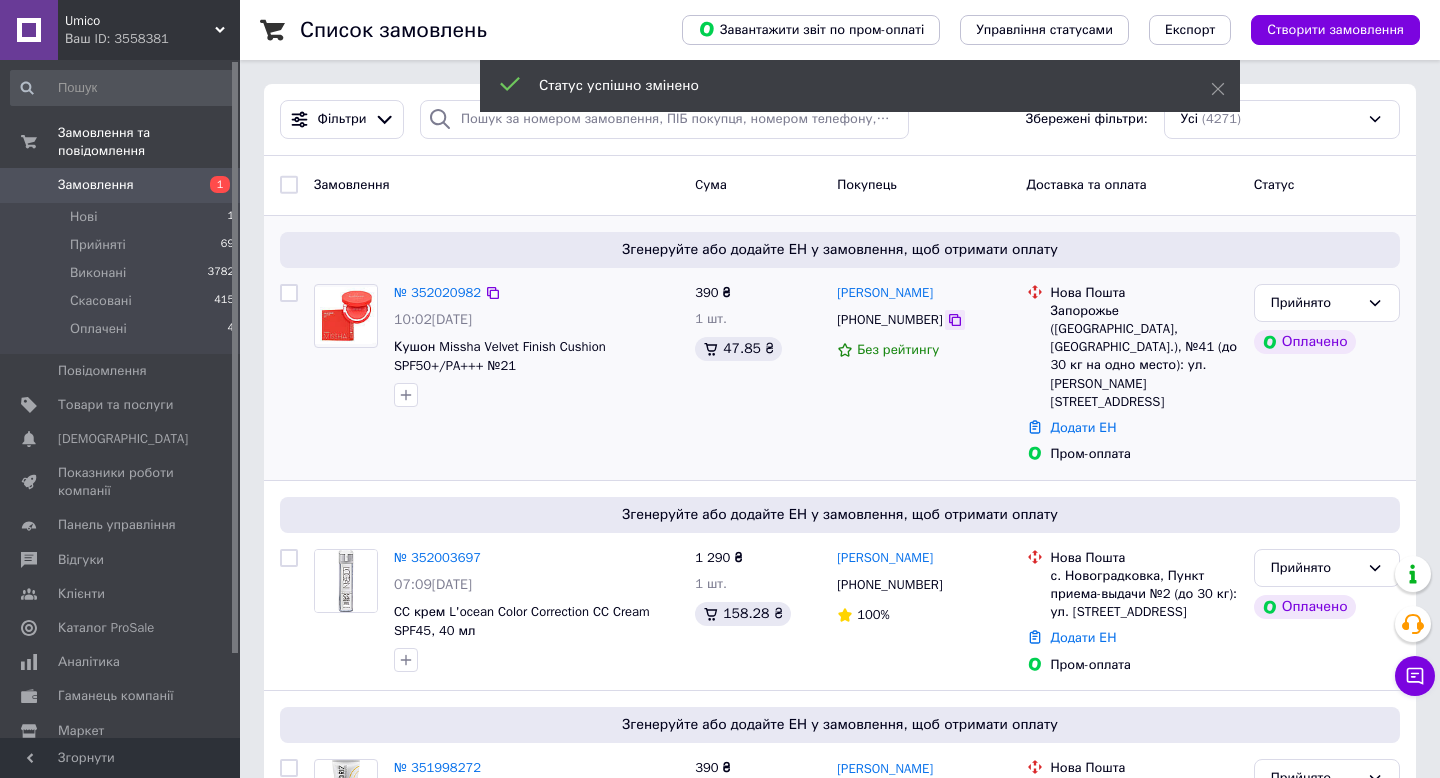 click 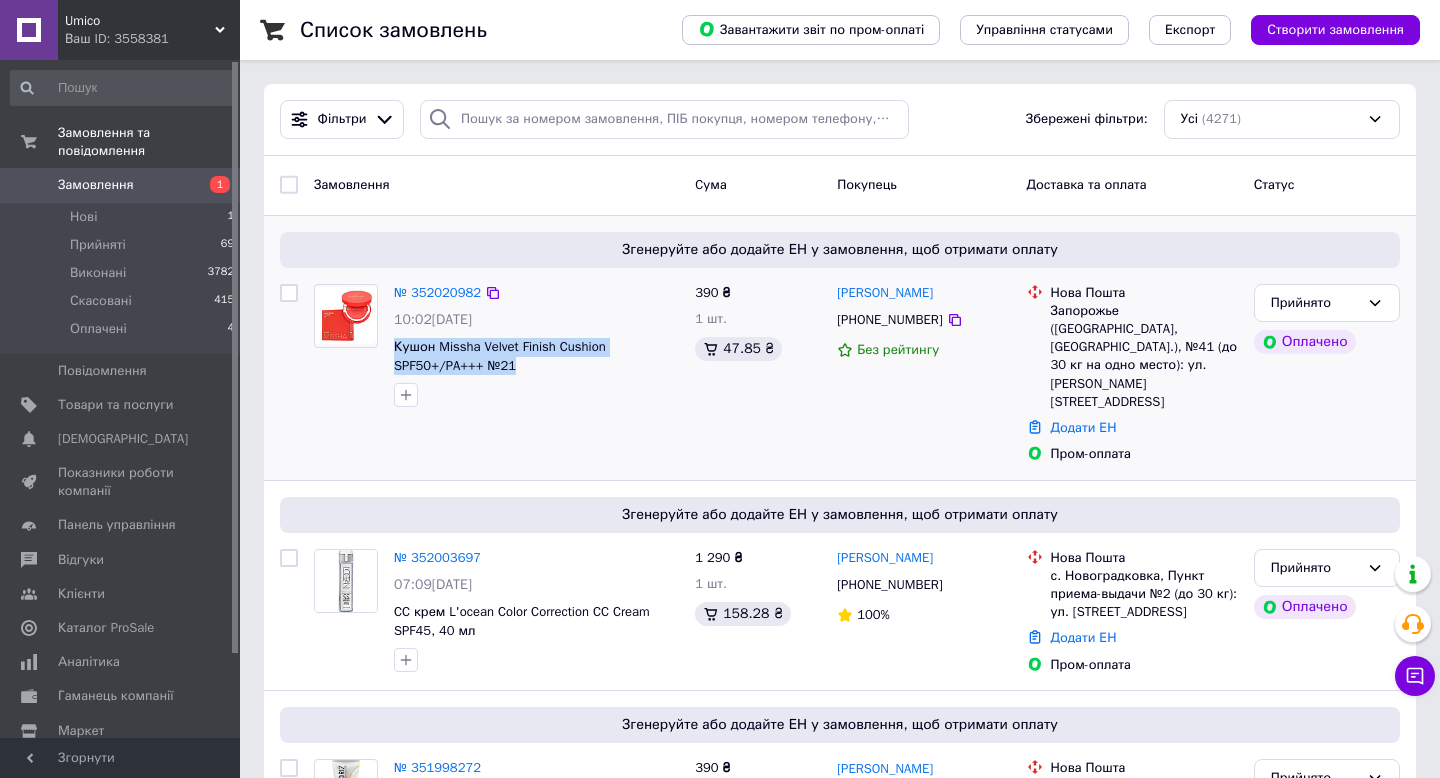 drag, startPoint x: 388, startPoint y: 341, endPoint x: 524, endPoint y: 363, distance: 137.76791 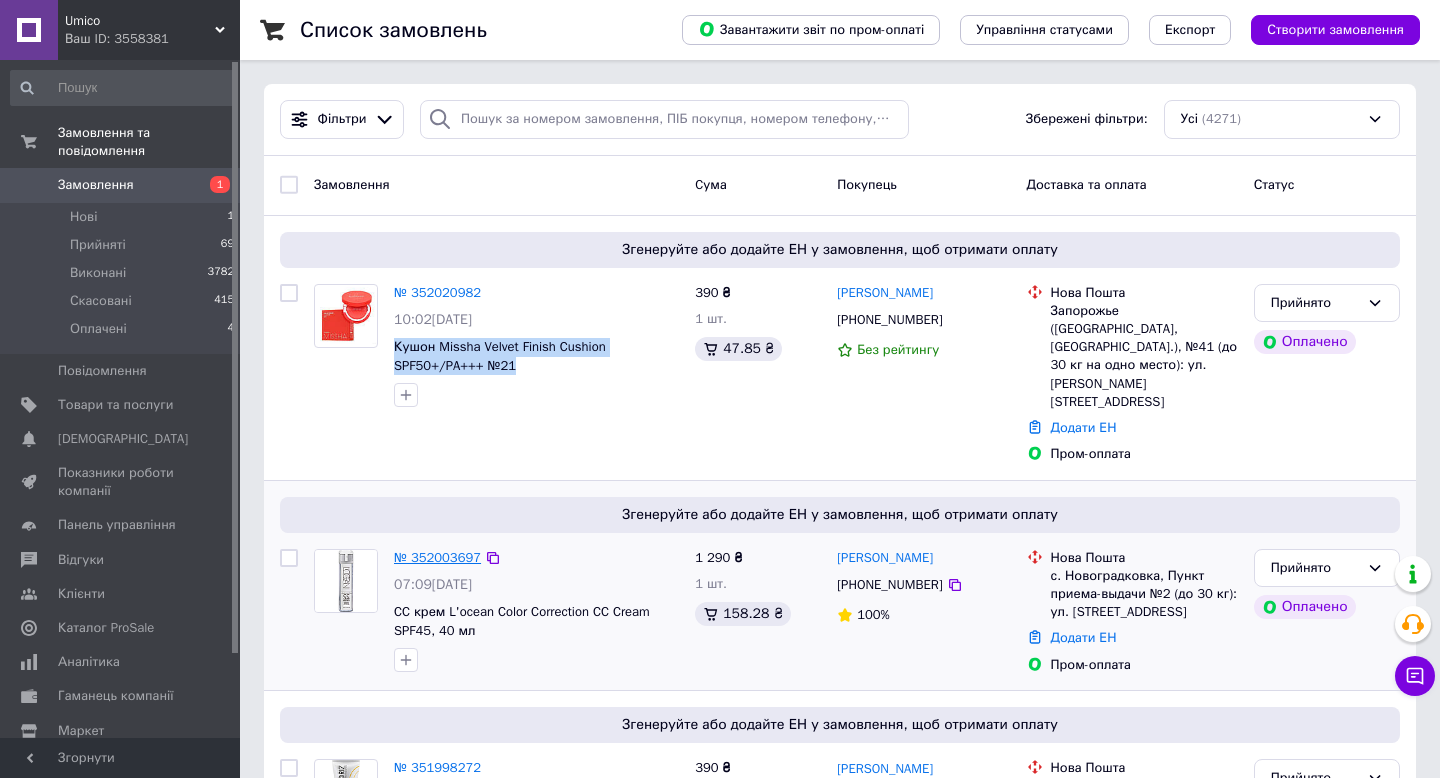 click on "№ 352003697" at bounding box center [437, 557] 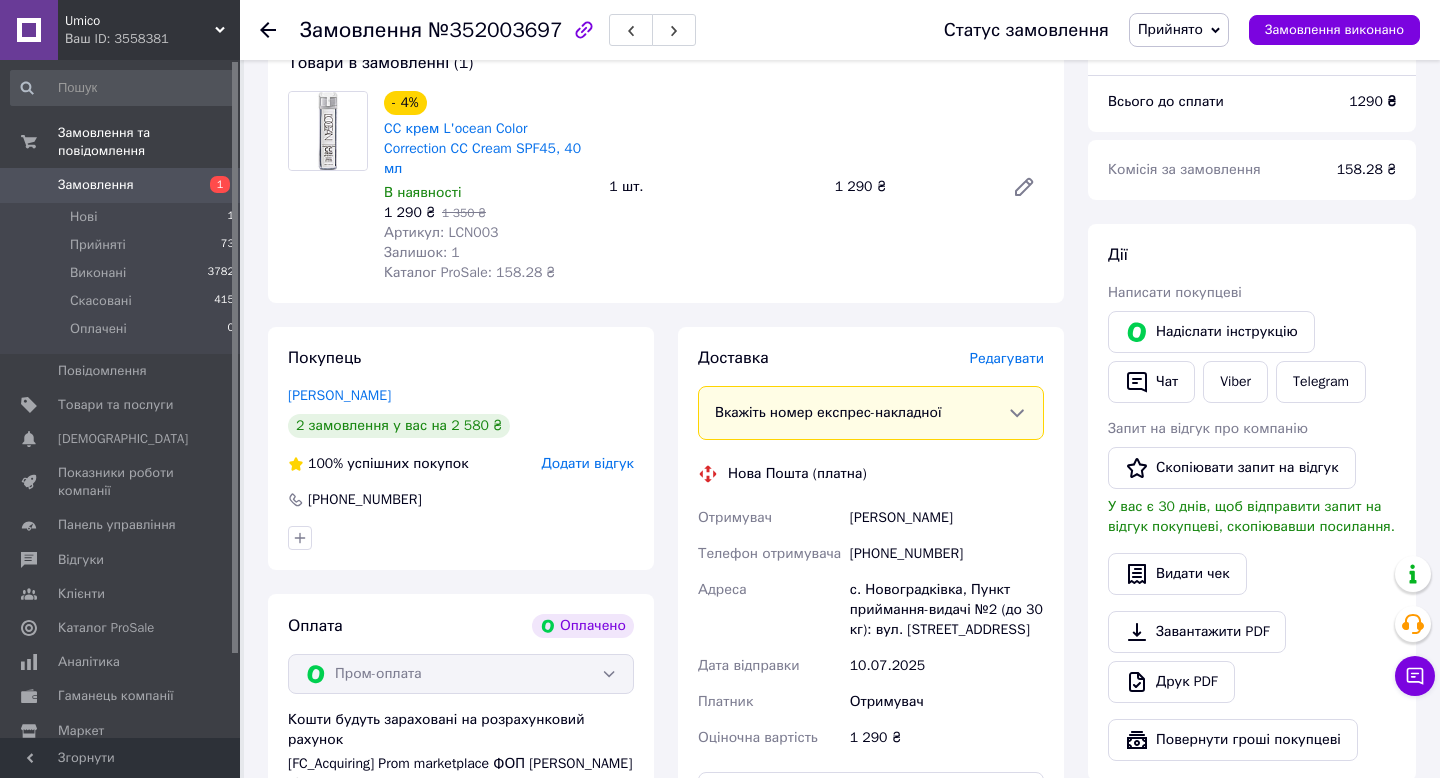 scroll, scrollTop: 212, scrollLeft: 0, axis: vertical 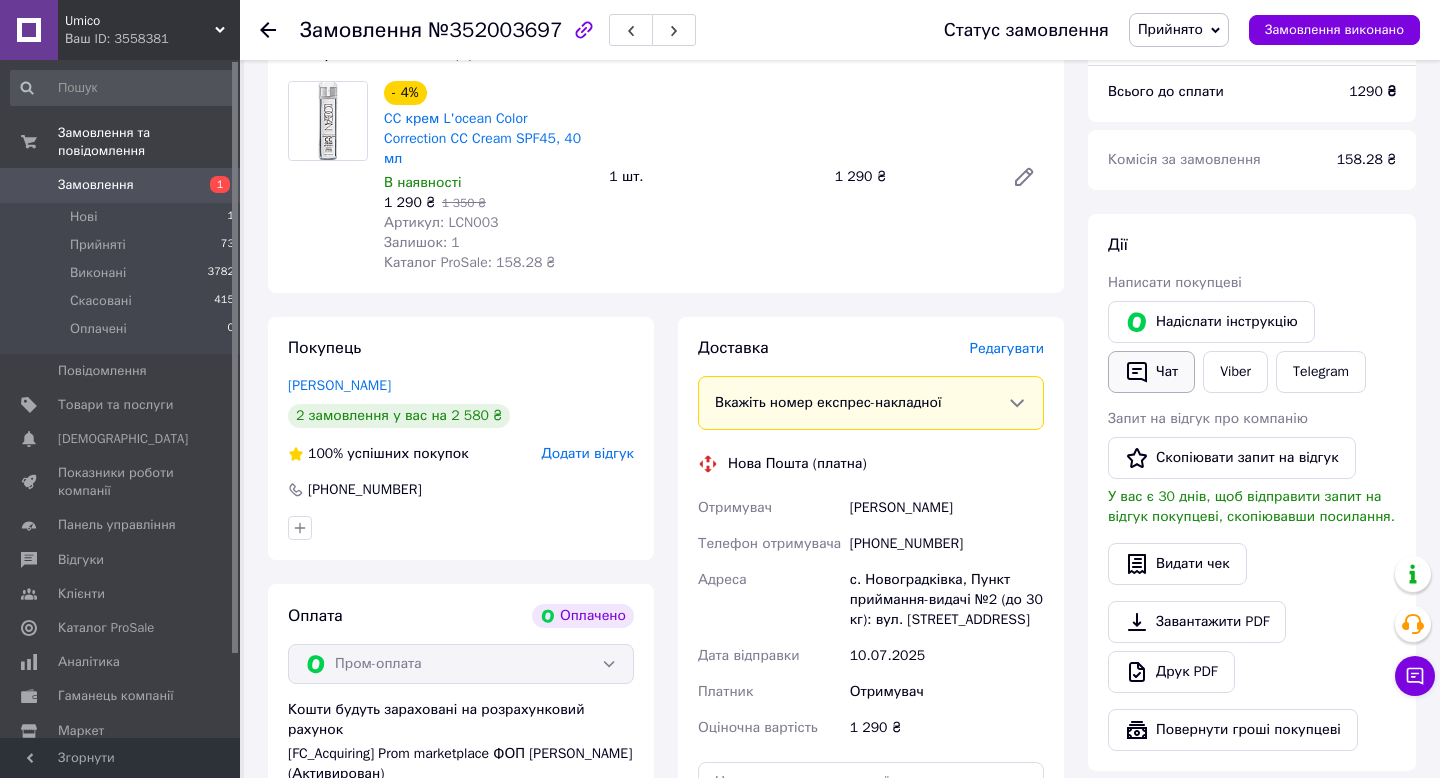 click on "Чат" at bounding box center (1151, 372) 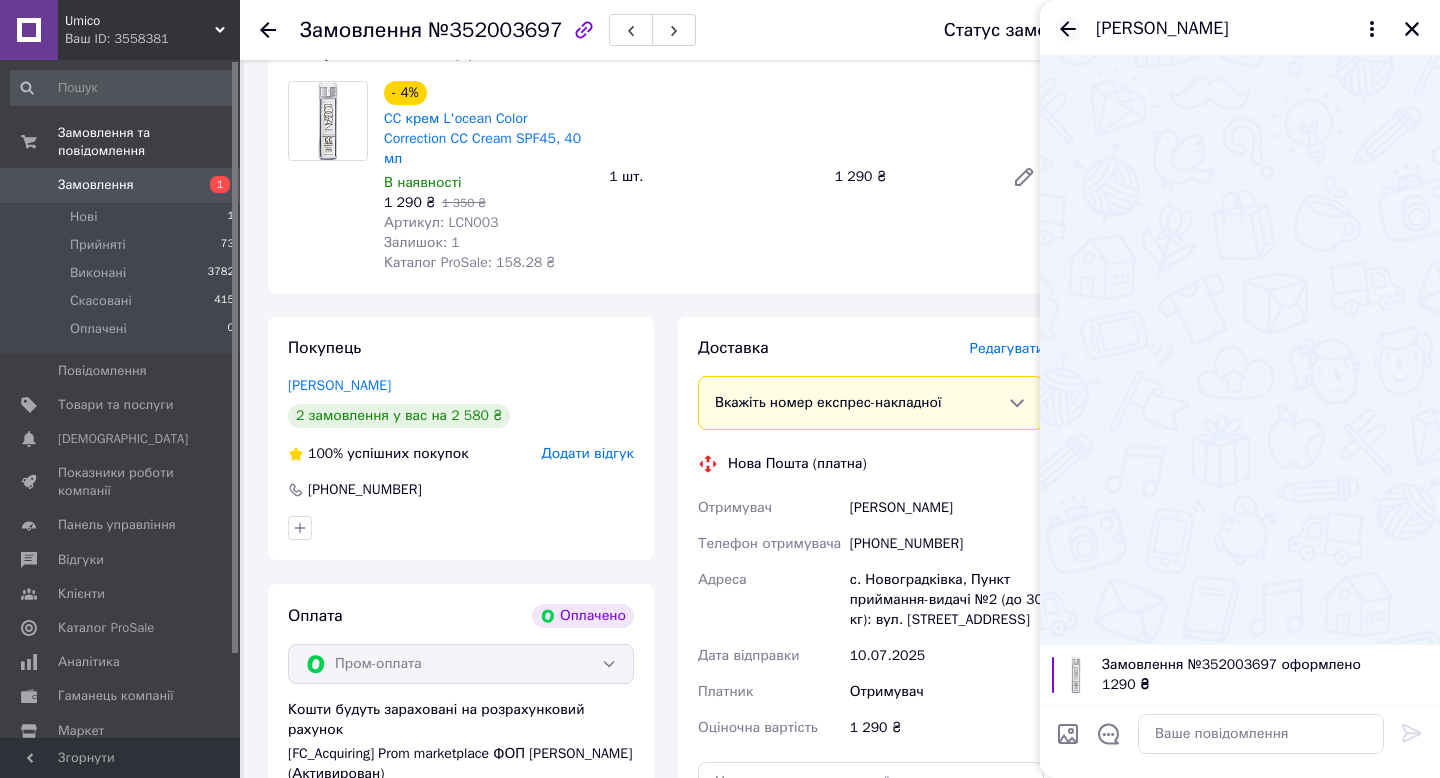 click 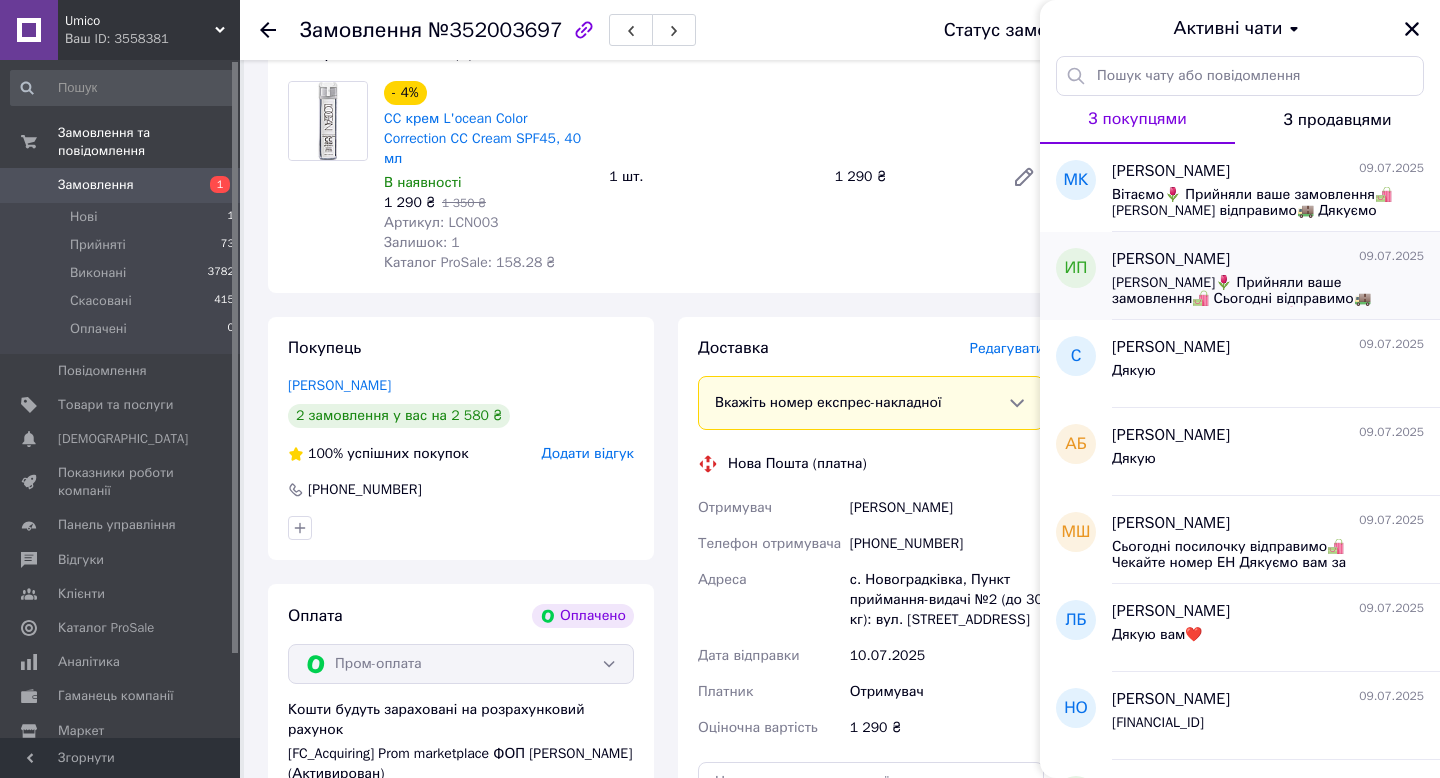 click on "Вітаємо🌷
Прийняли ваше замовлення🛍️
Сьогодні відправимо🚚
Дякуємо вам за покупку💕" at bounding box center [1254, 291] 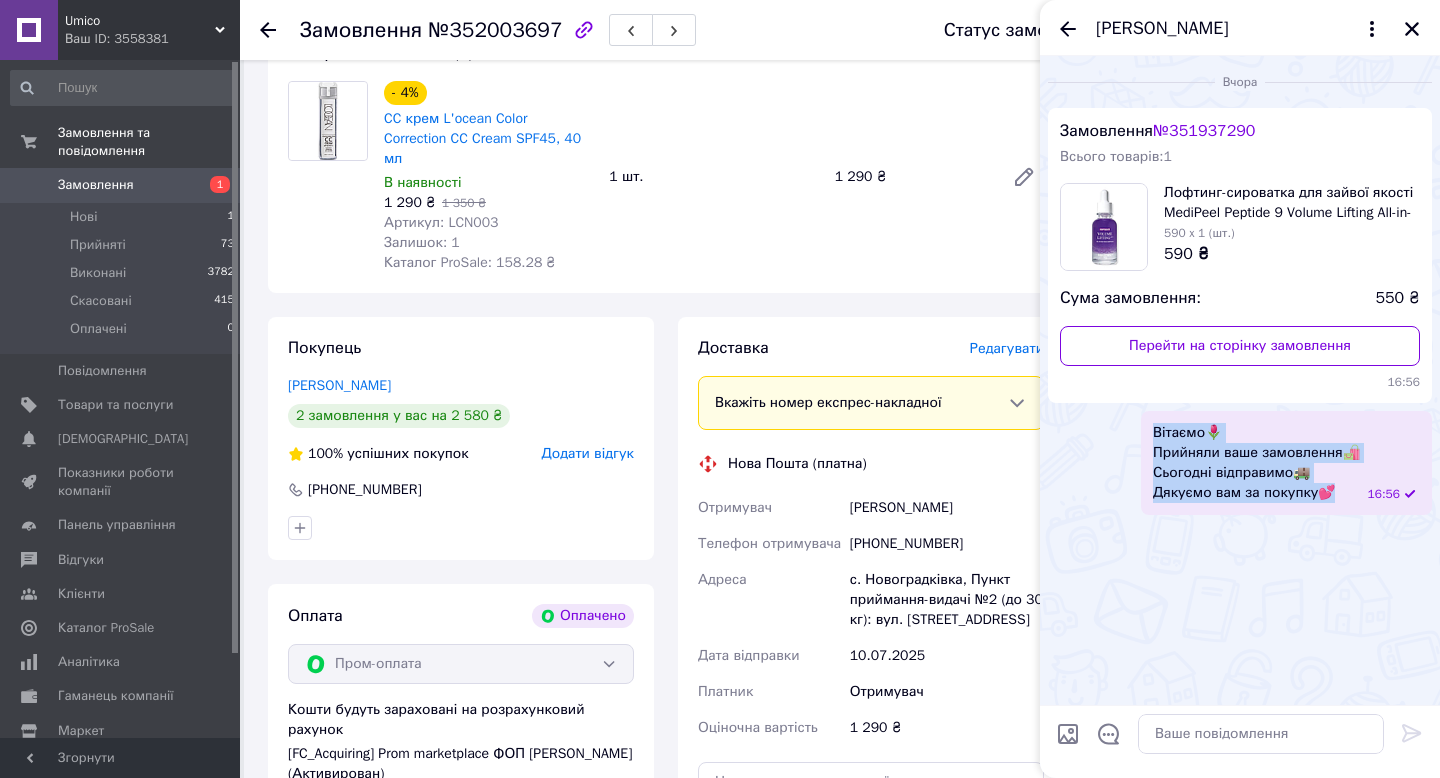 drag, startPoint x: 1158, startPoint y: 430, endPoint x: 1306, endPoint y: 484, distance: 157.54364 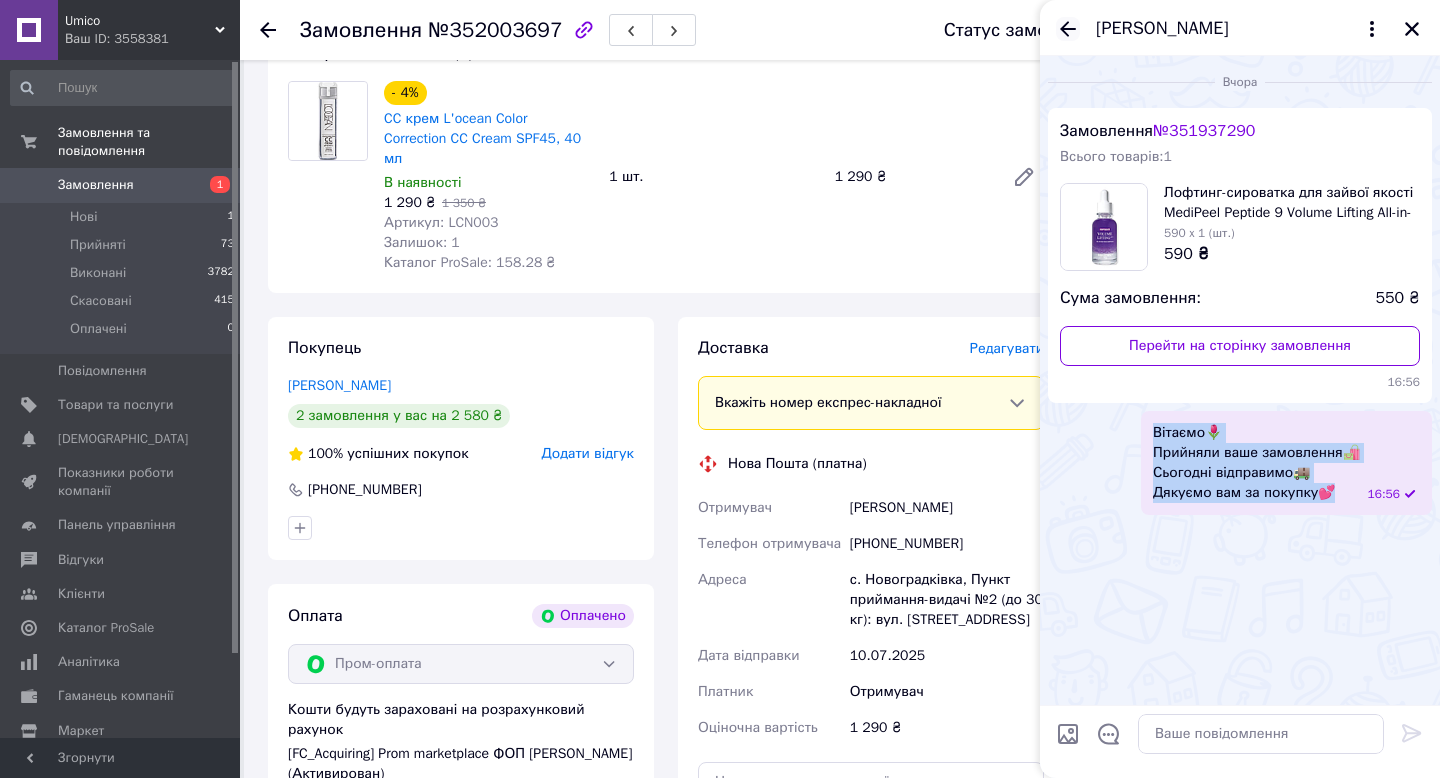 click 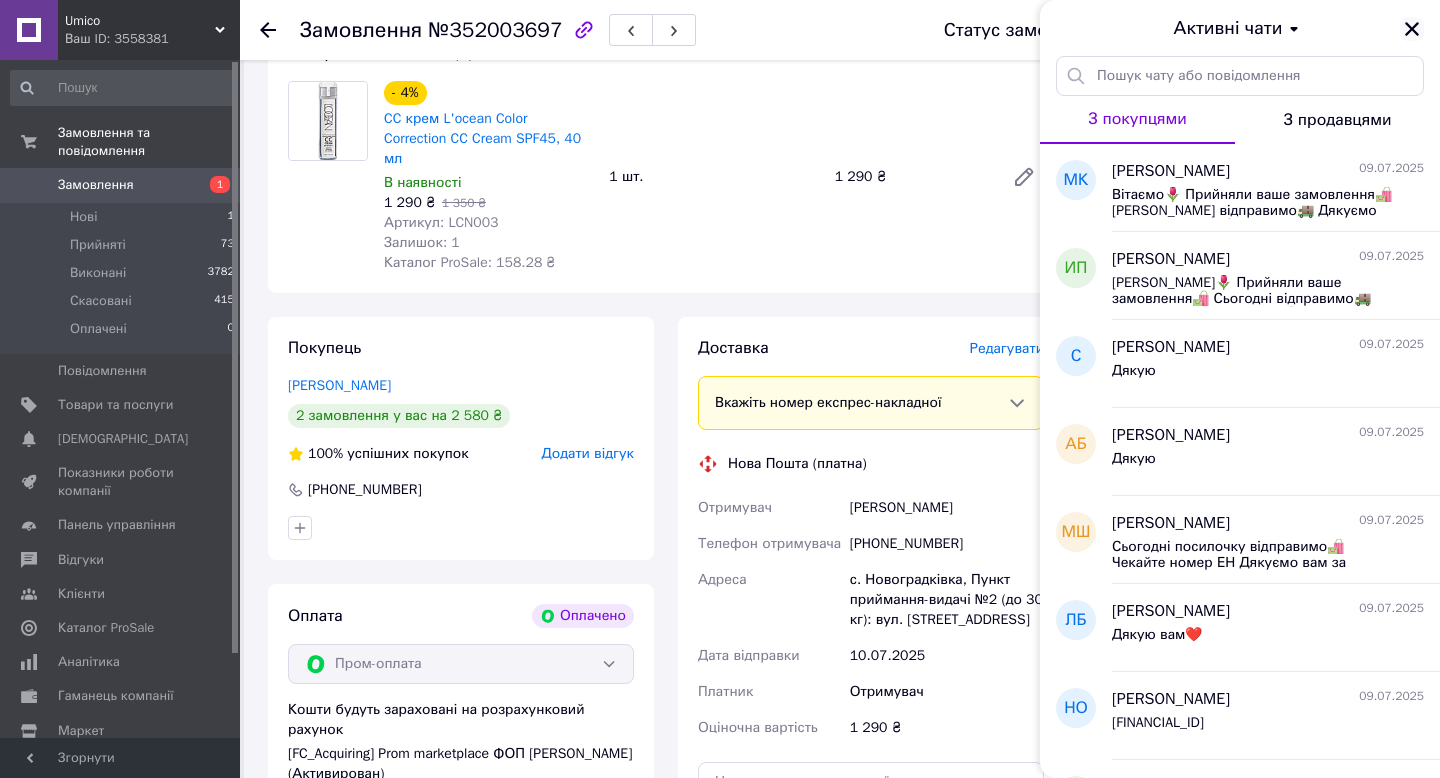 click 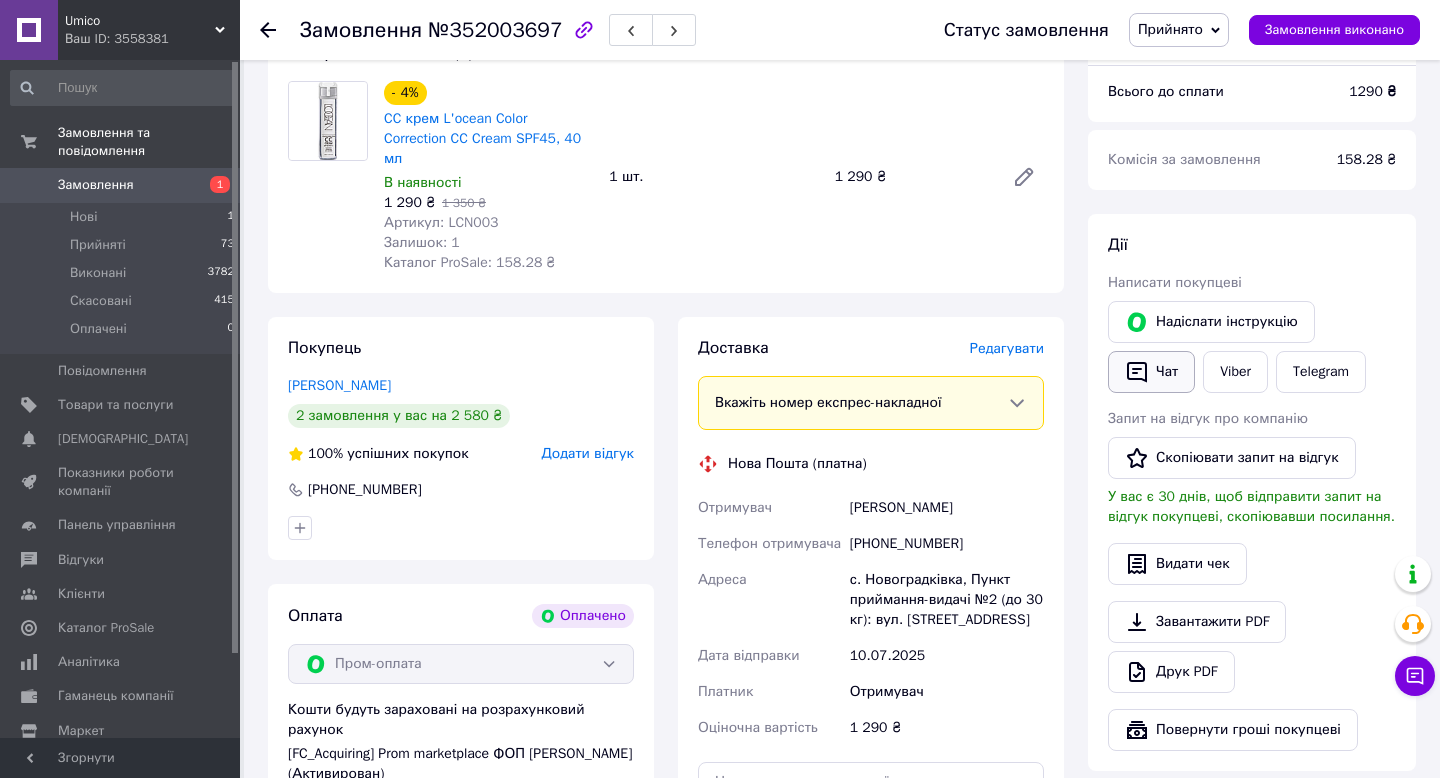 click on "Чат" at bounding box center [1151, 372] 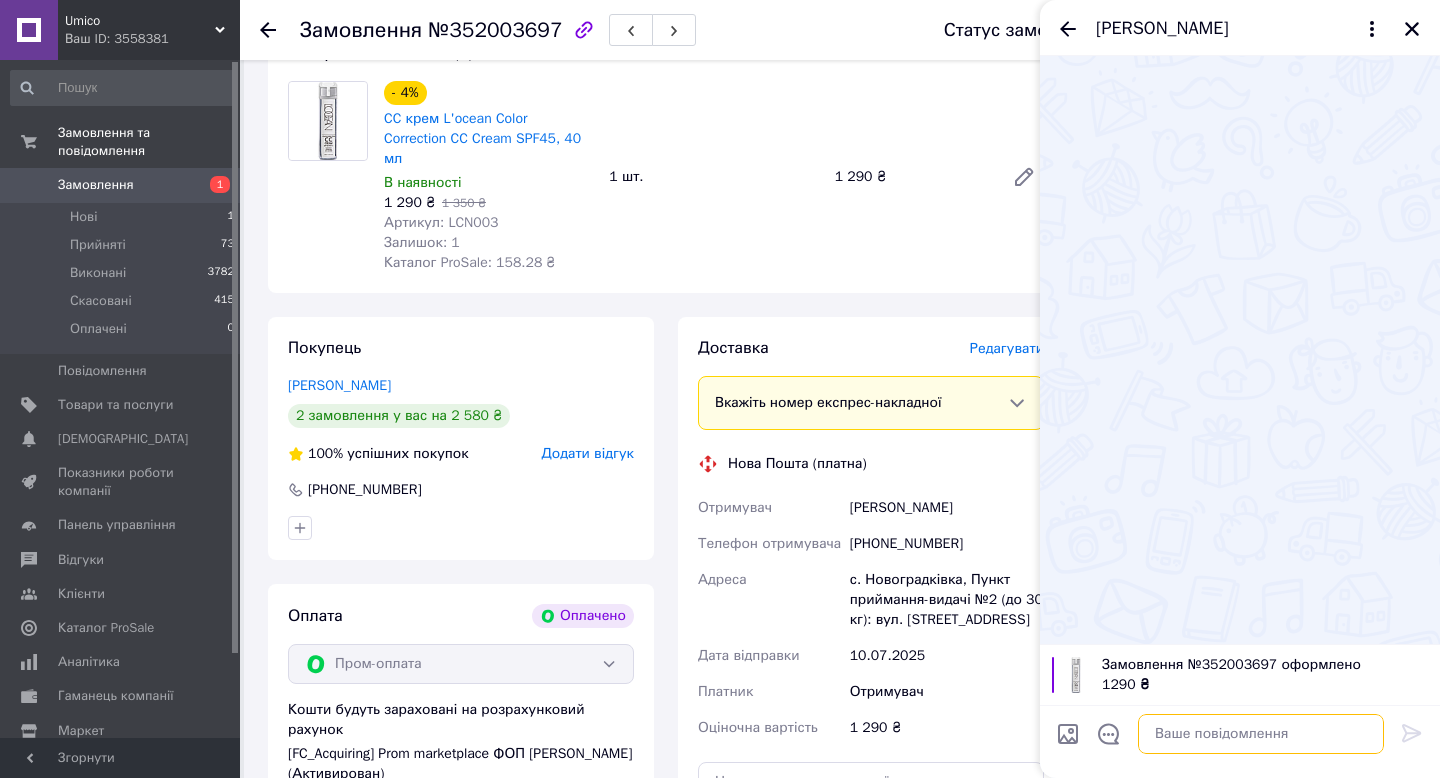 click at bounding box center (1261, 734) 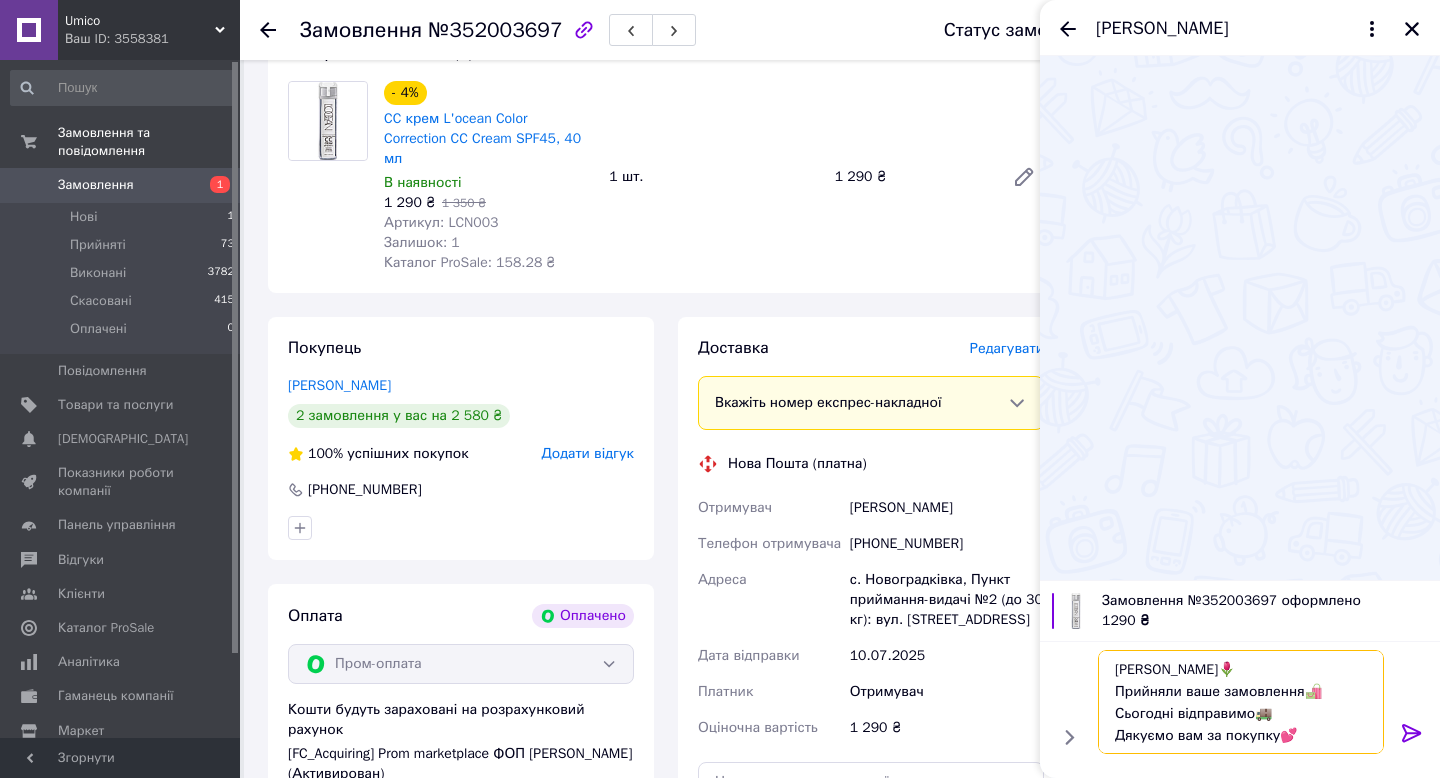 type 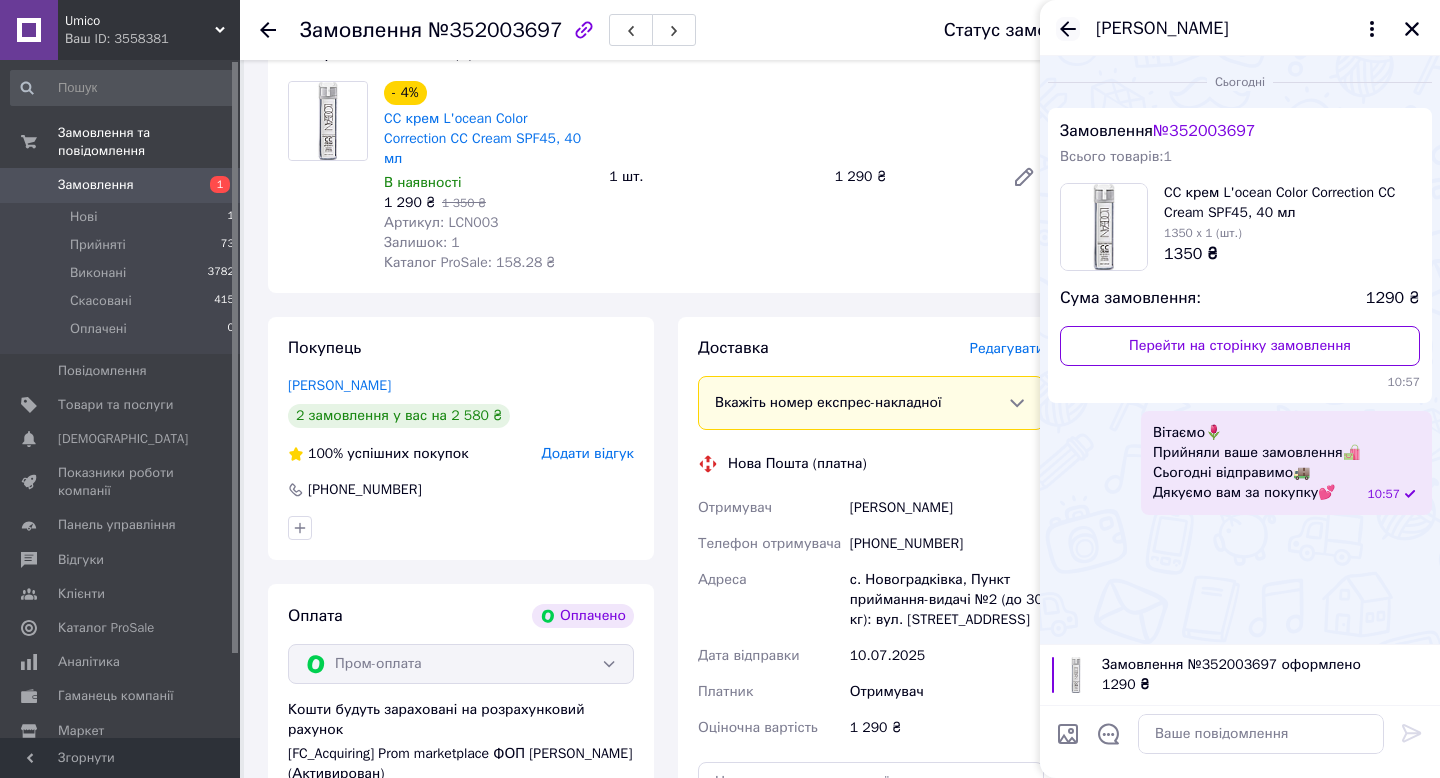 click 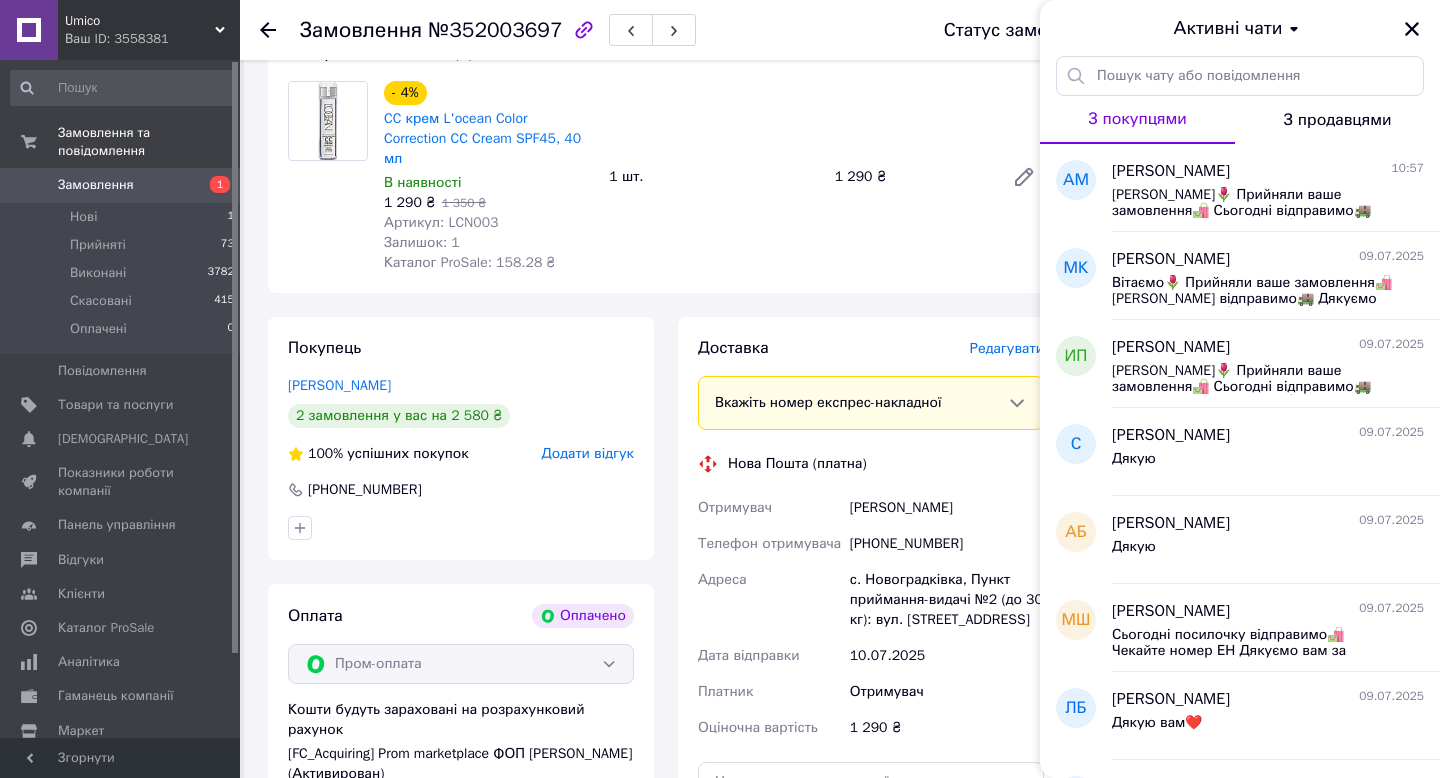 click on "Активні чати" at bounding box center (1240, 28) 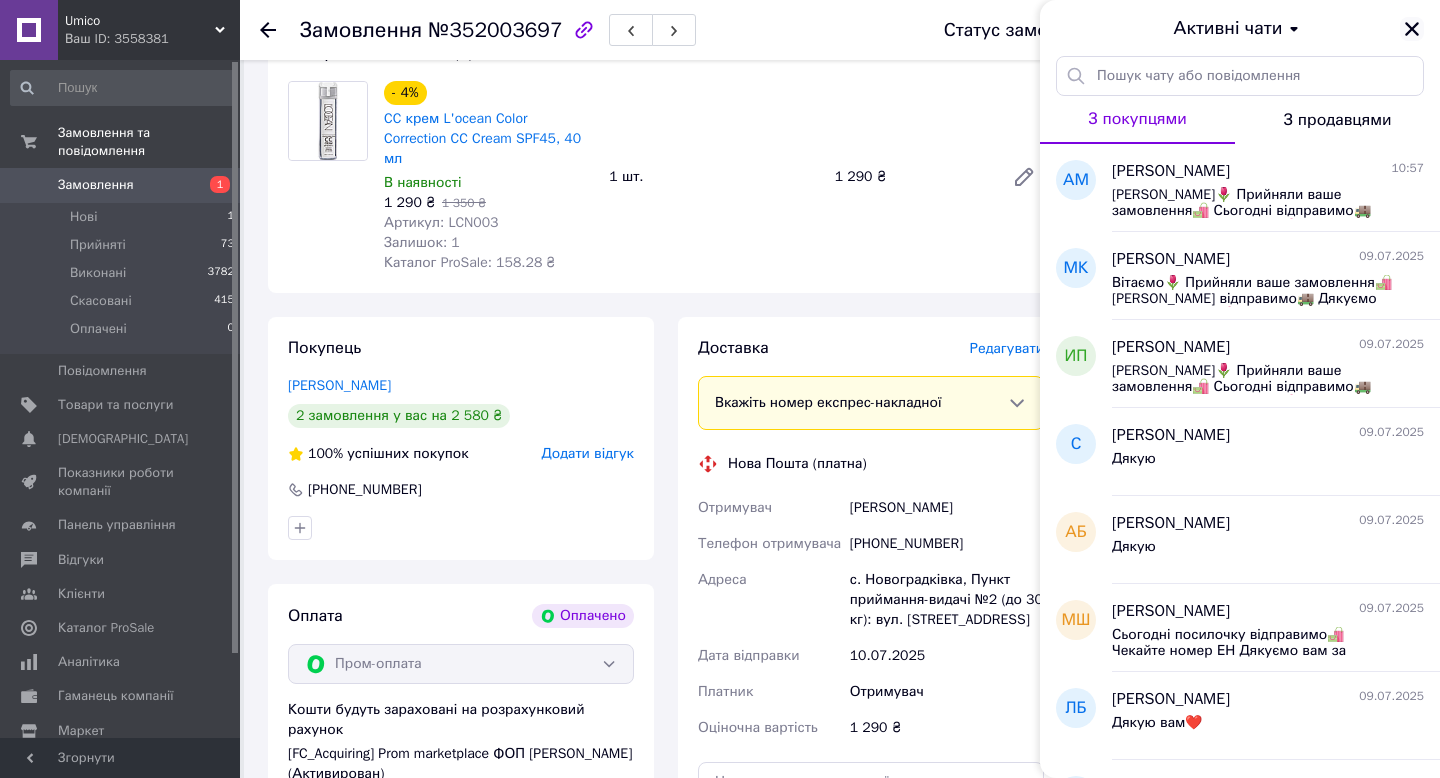 click at bounding box center [1412, 29] 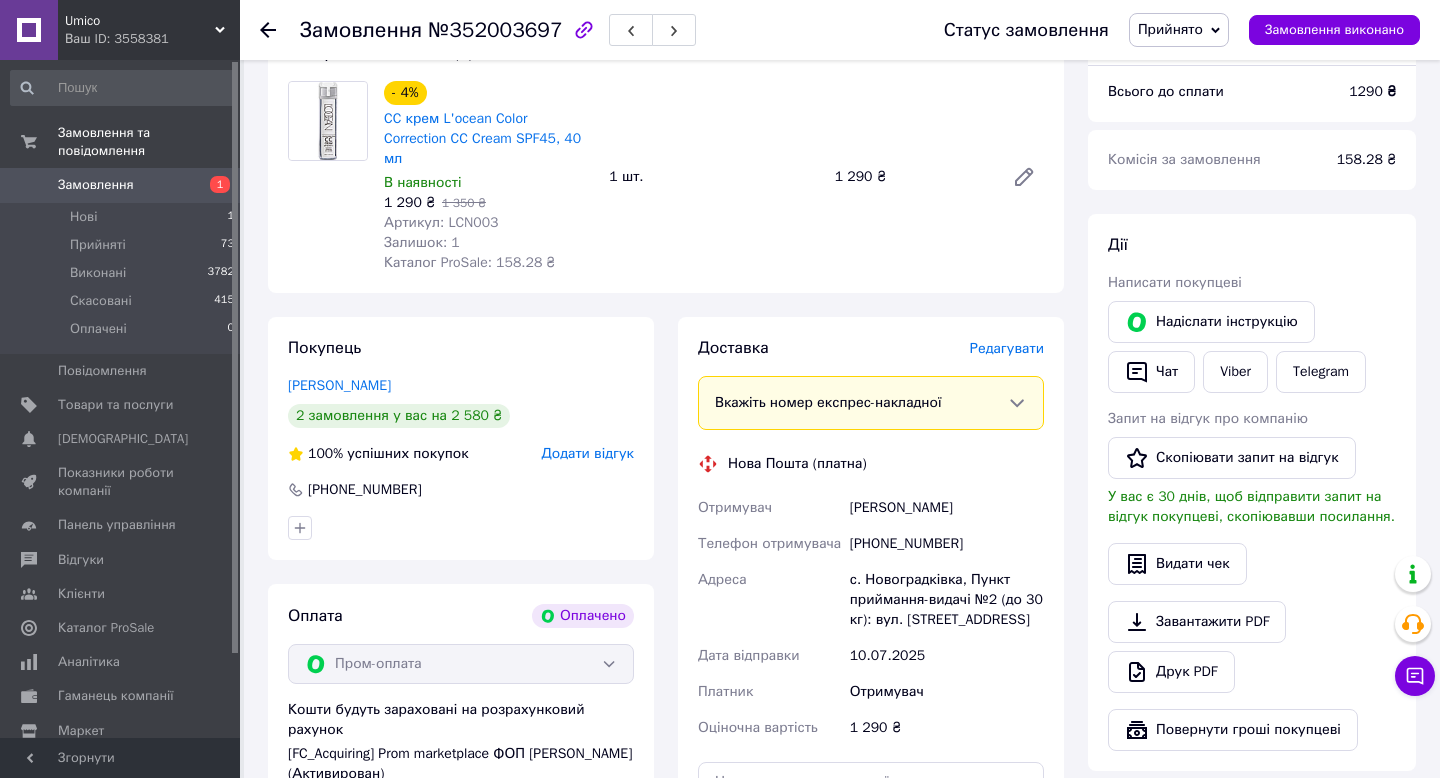 click 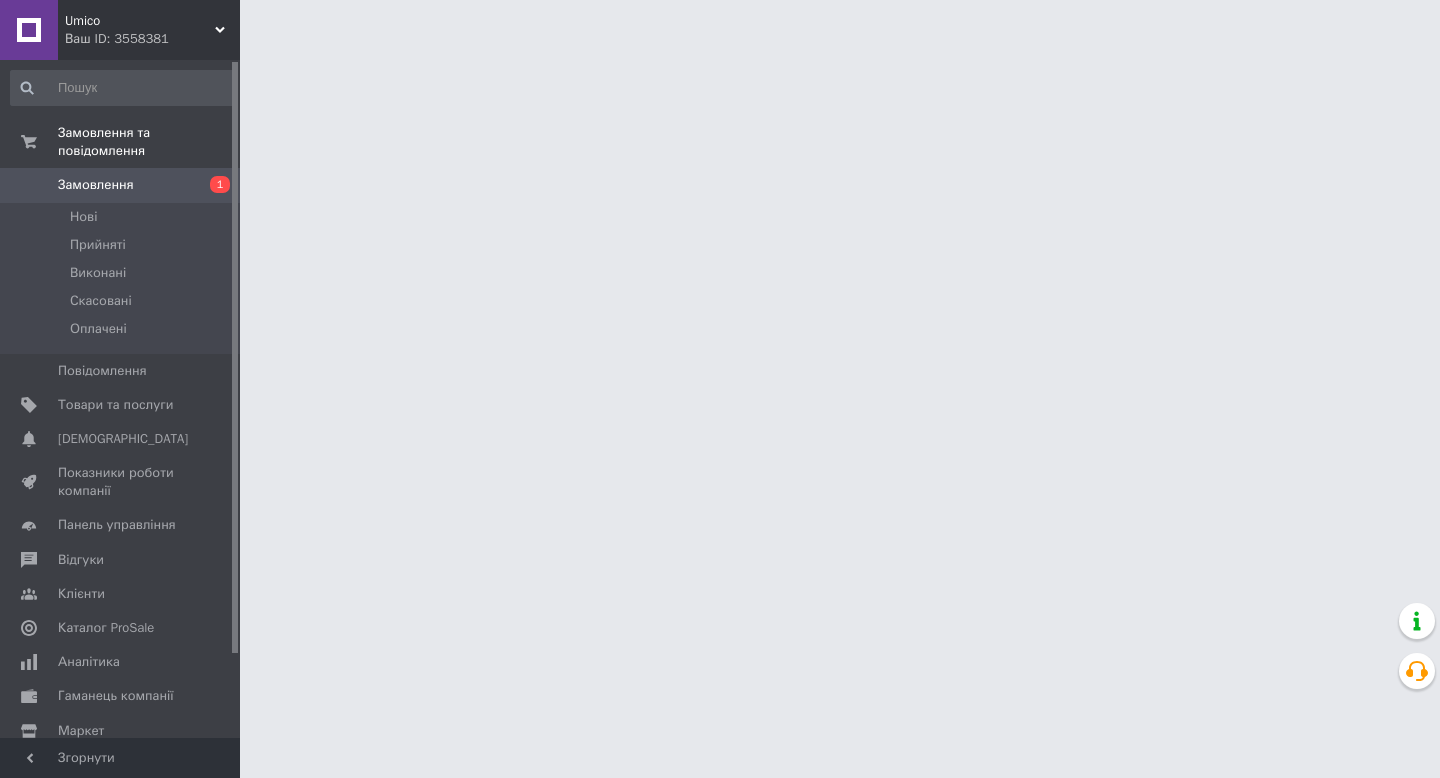 scroll, scrollTop: 0, scrollLeft: 0, axis: both 